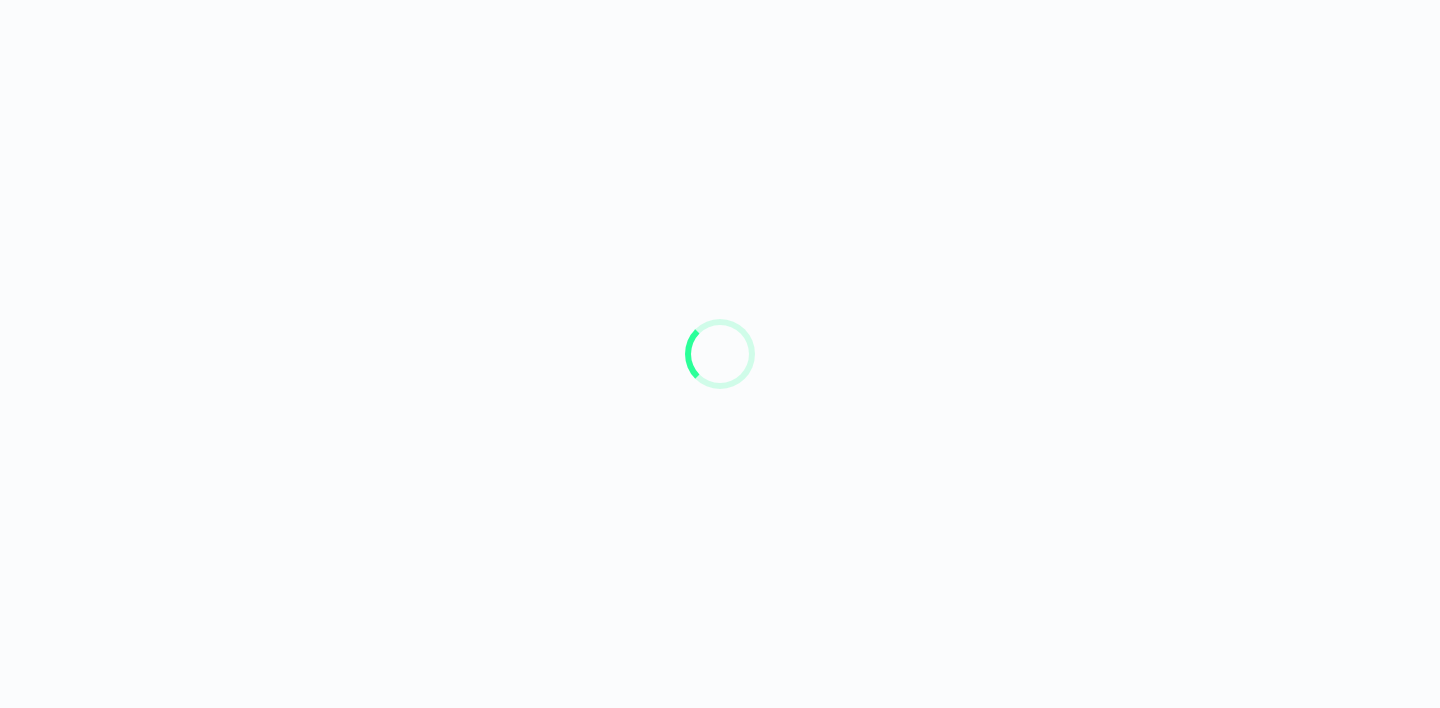 scroll, scrollTop: 0, scrollLeft: 0, axis: both 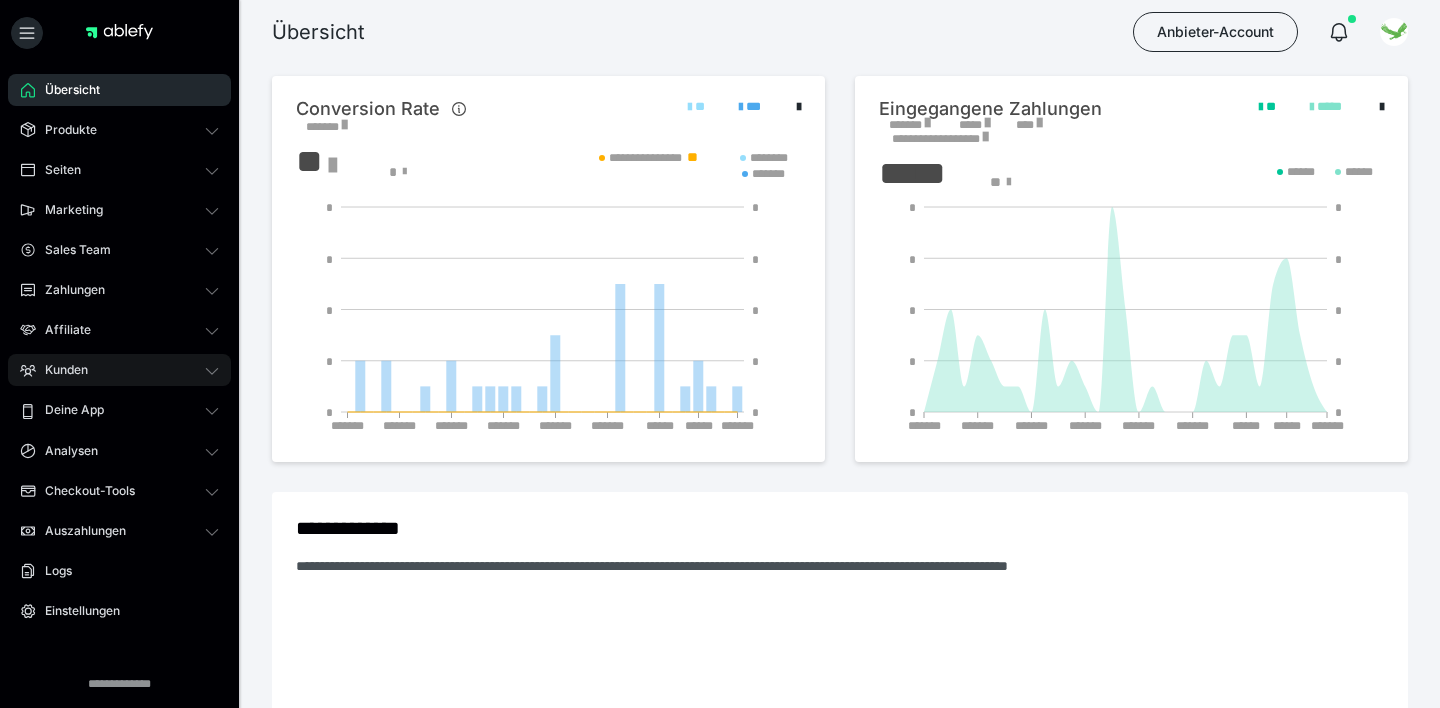 click on "Kunden" at bounding box center [119, 370] 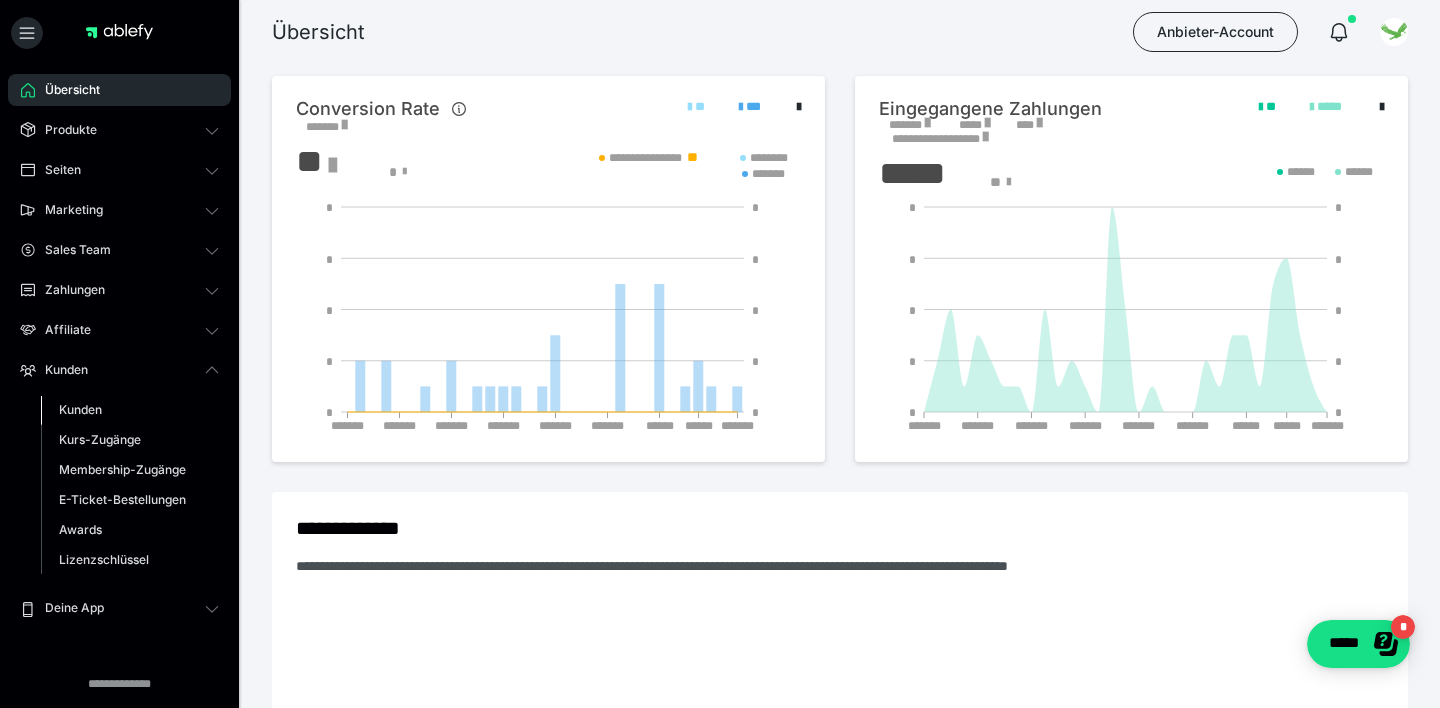 scroll, scrollTop: 0, scrollLeft: 0, axis: both 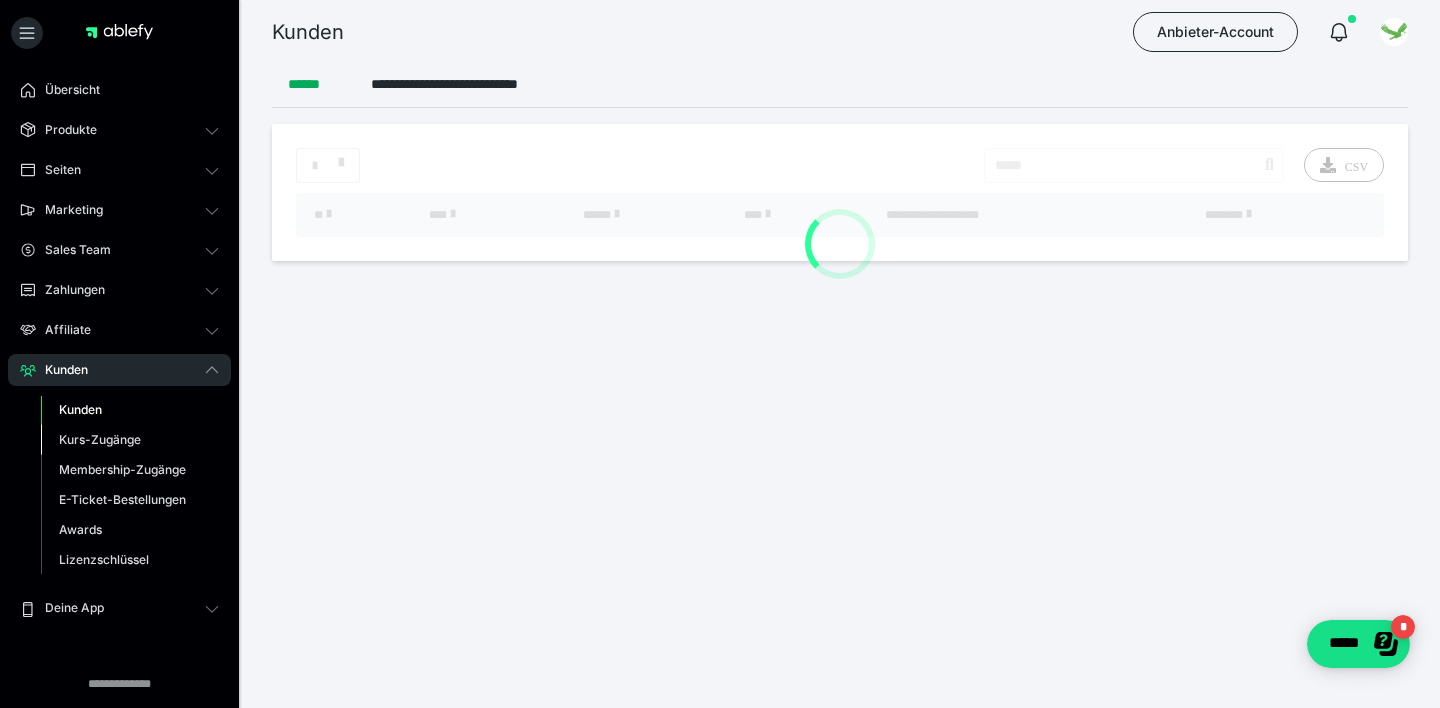 click on "Kurs-Zugänge" at bounding box center [100, 439] 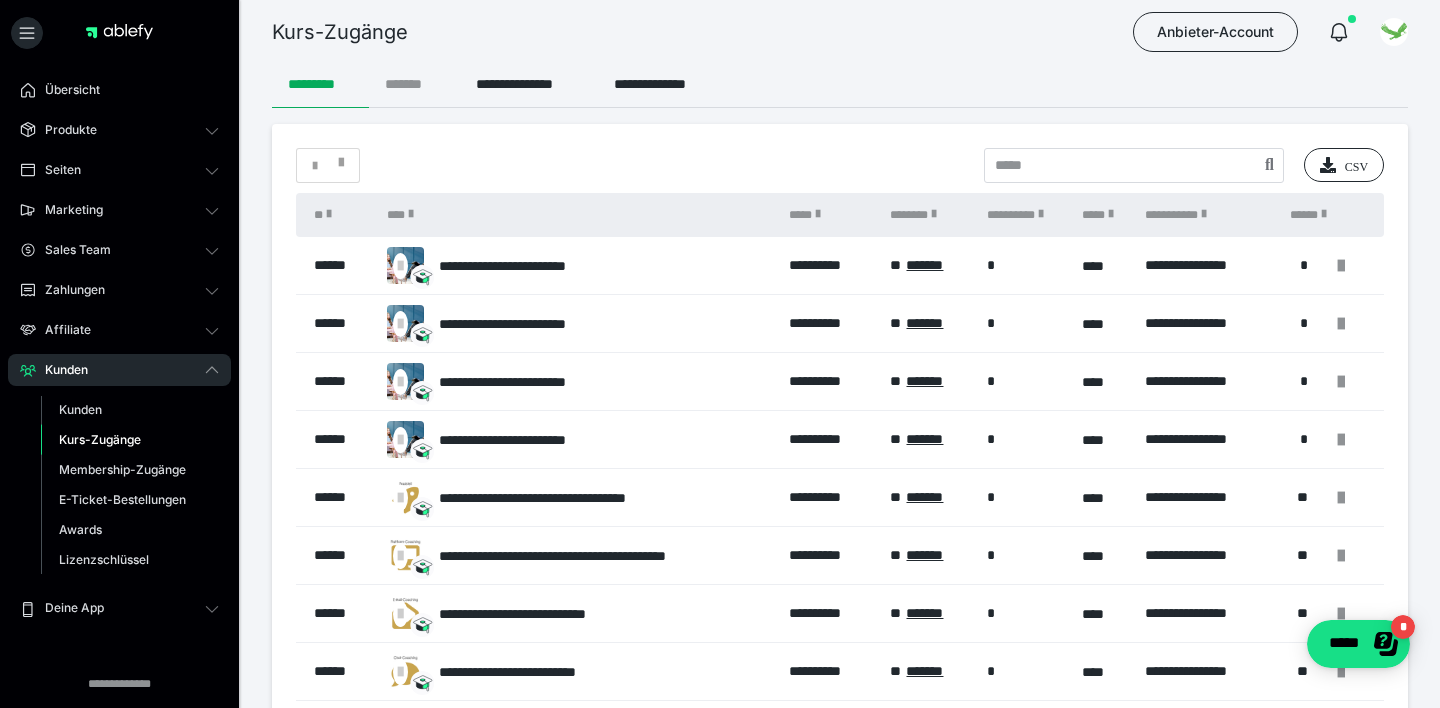 click on "*******" at bounding box center [414, 84] 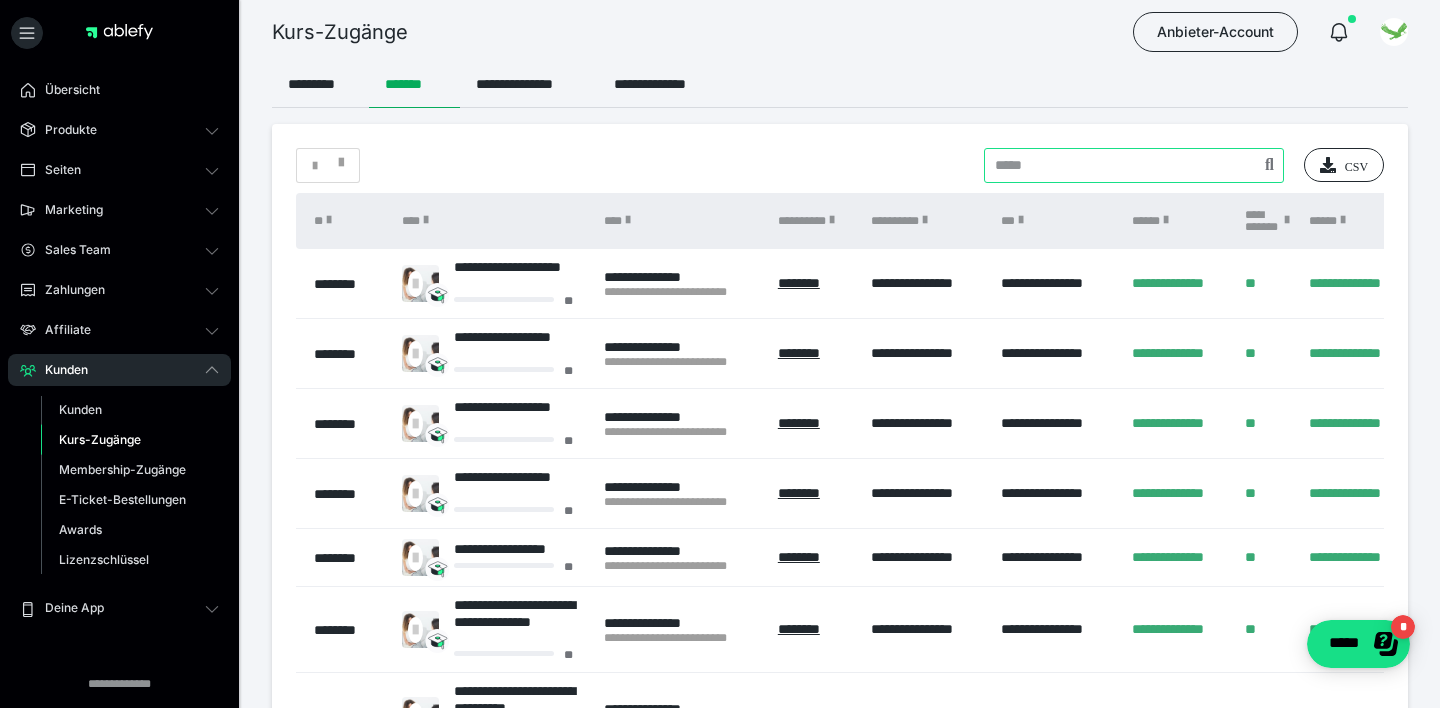 click at bounding box center (1134, 165) 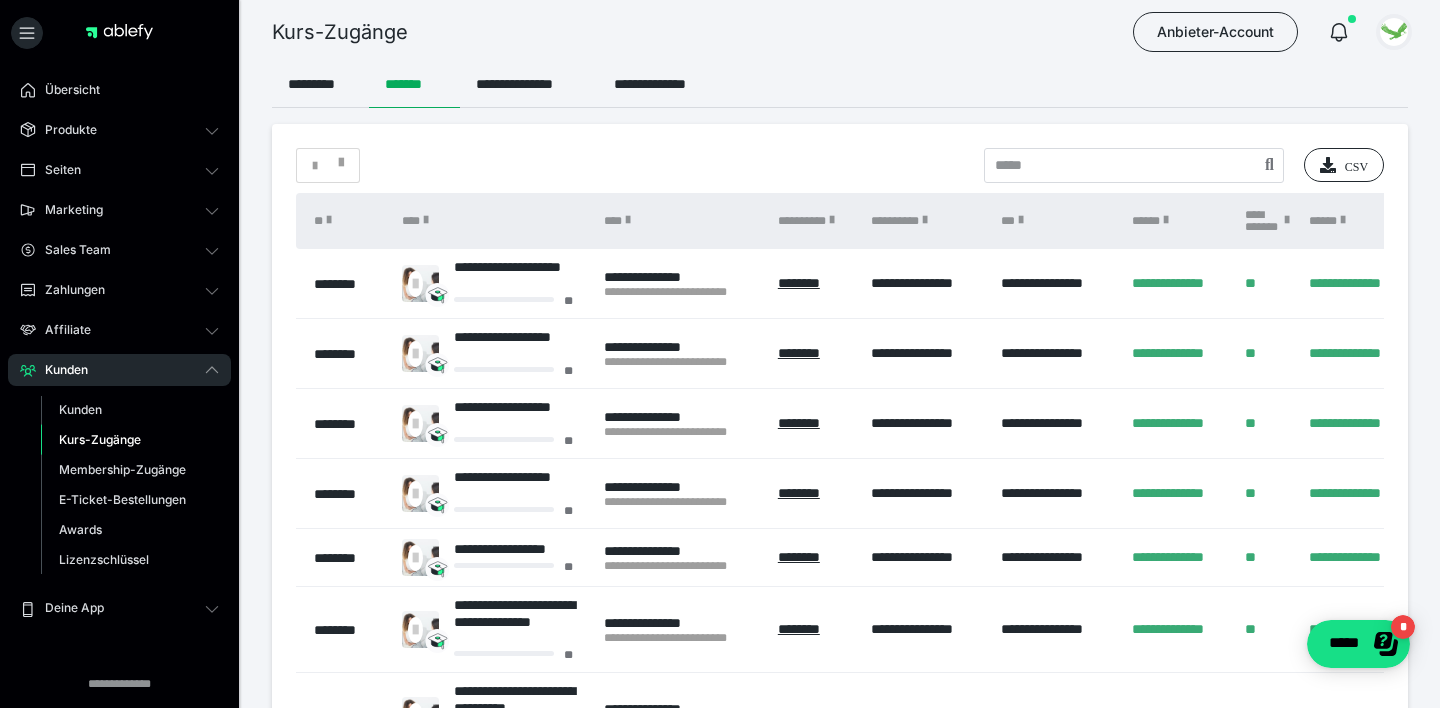 click at bounding box center (1394, 32) 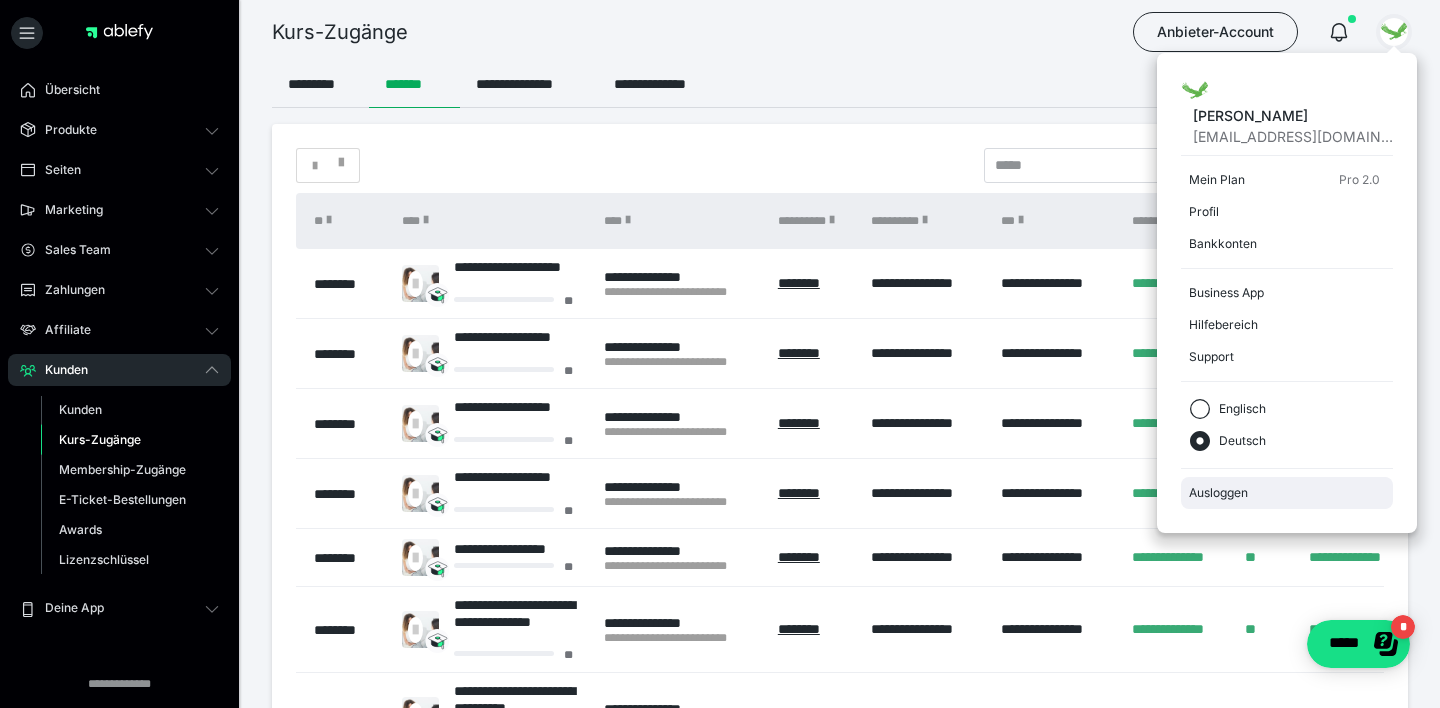 click on "Ausloggen" at bounding box center [1287, 493] 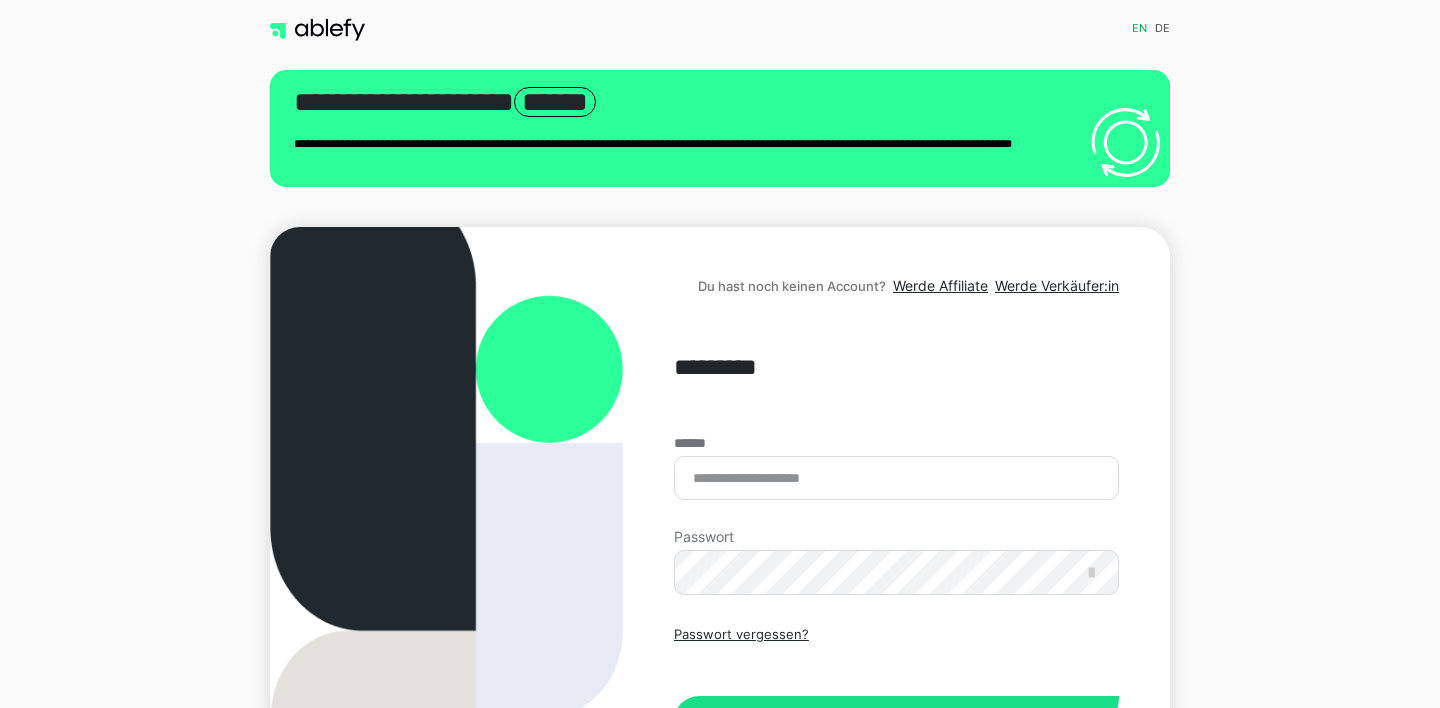 scroll, scrollTop: 0, scrollLeft: 0, axis: both 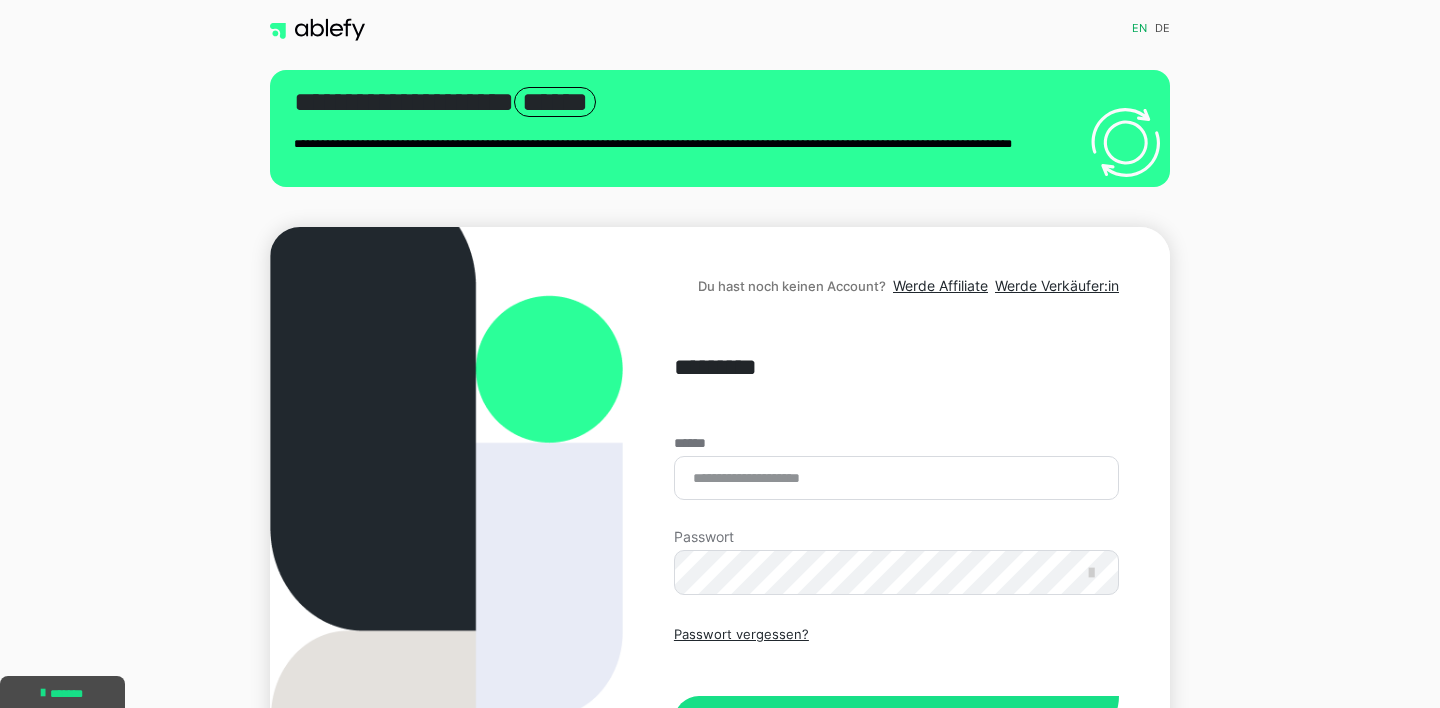 click on "****** Passwort Passwort vergessen? Einloggen" at bounding box center [896, 591] 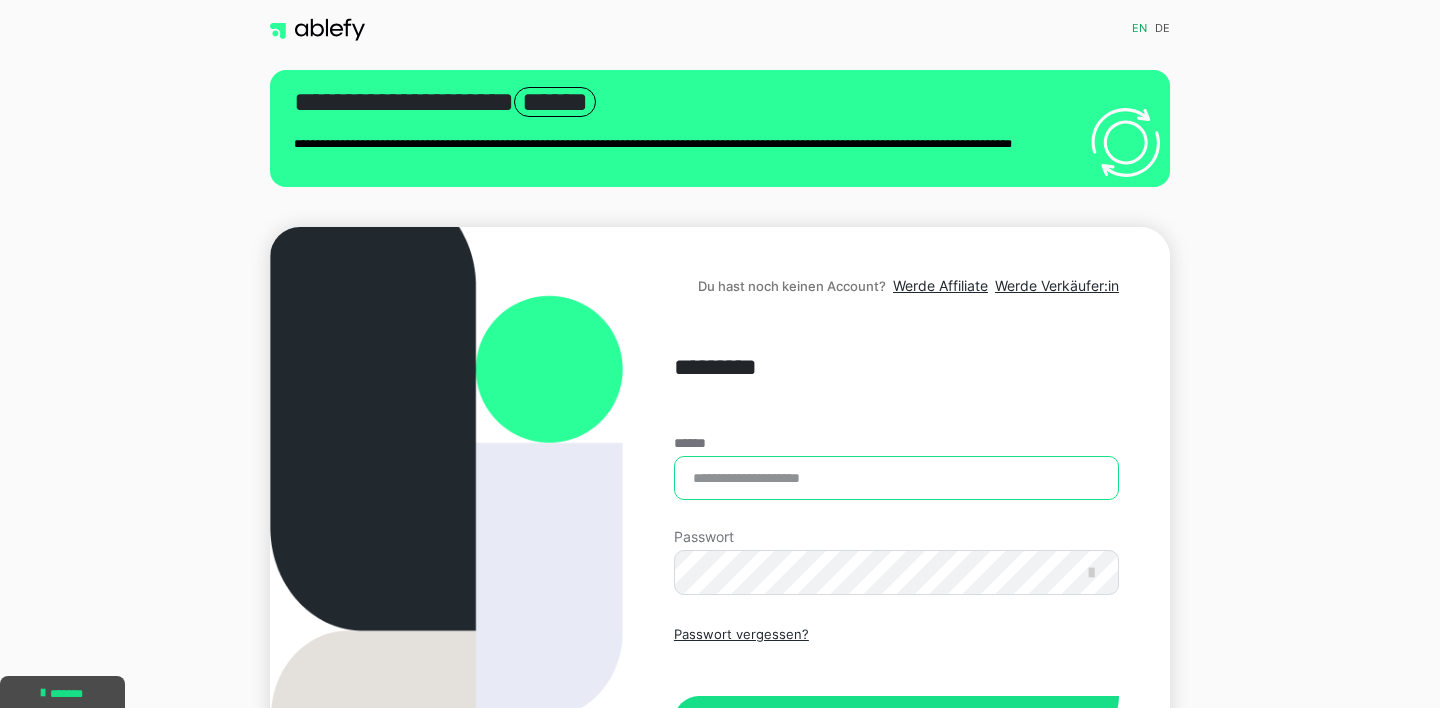 click on "******" at bounding box center [896, 478] 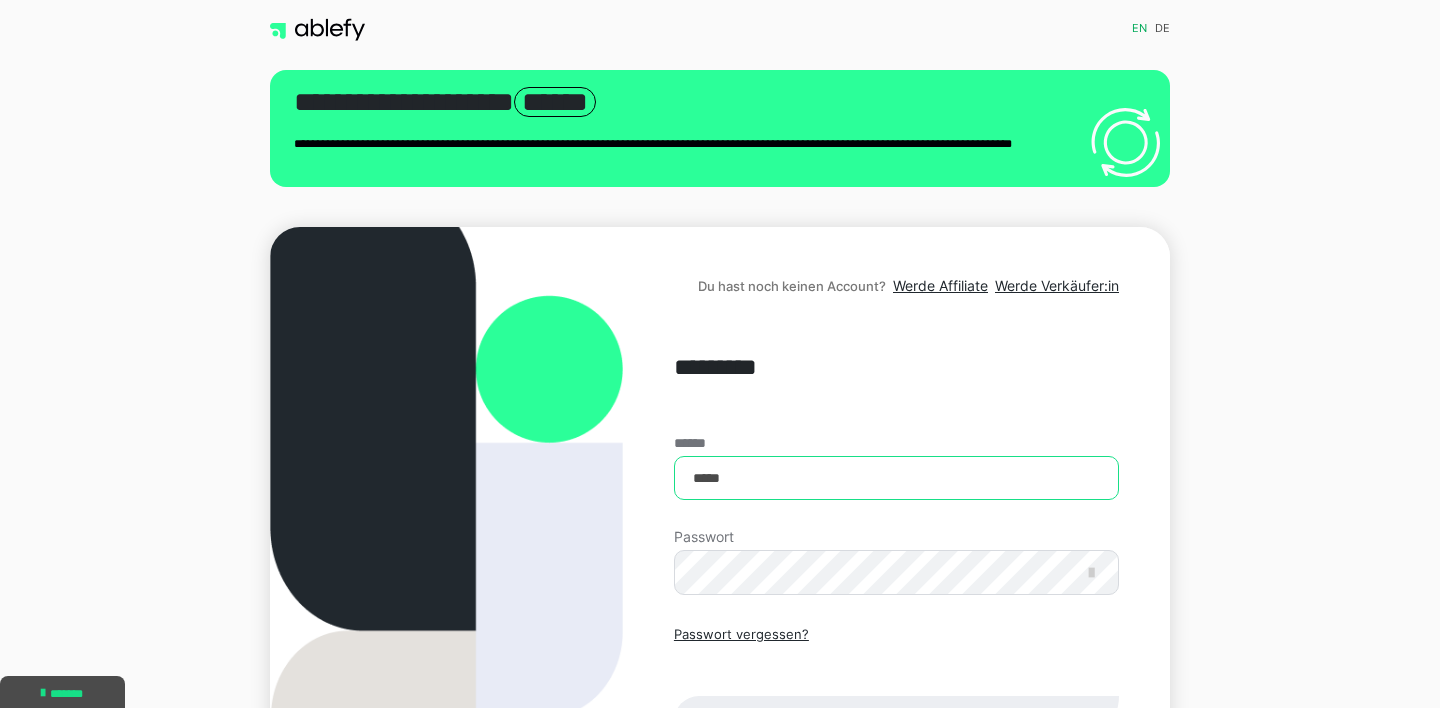 type on "**********" 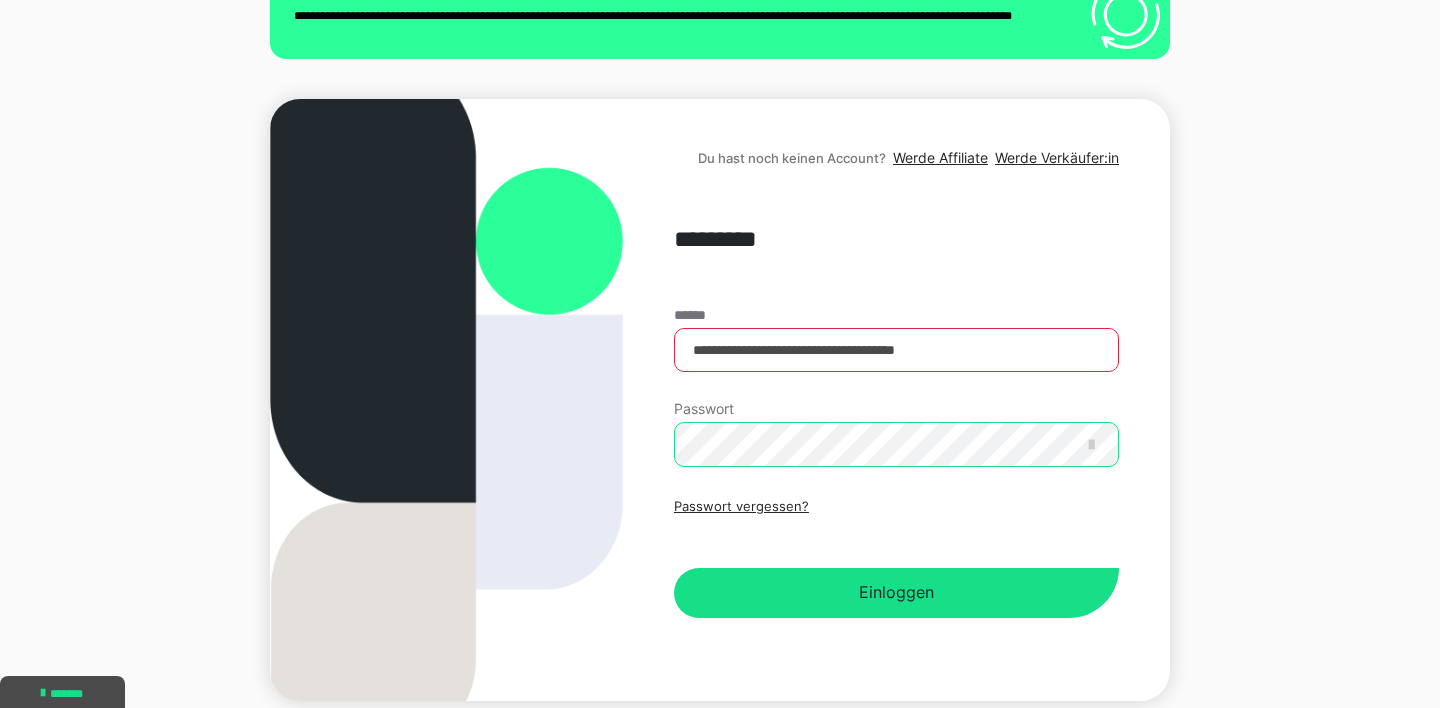 scroll, scrollTop: 159, scrollLeft: 0, axis: vertical 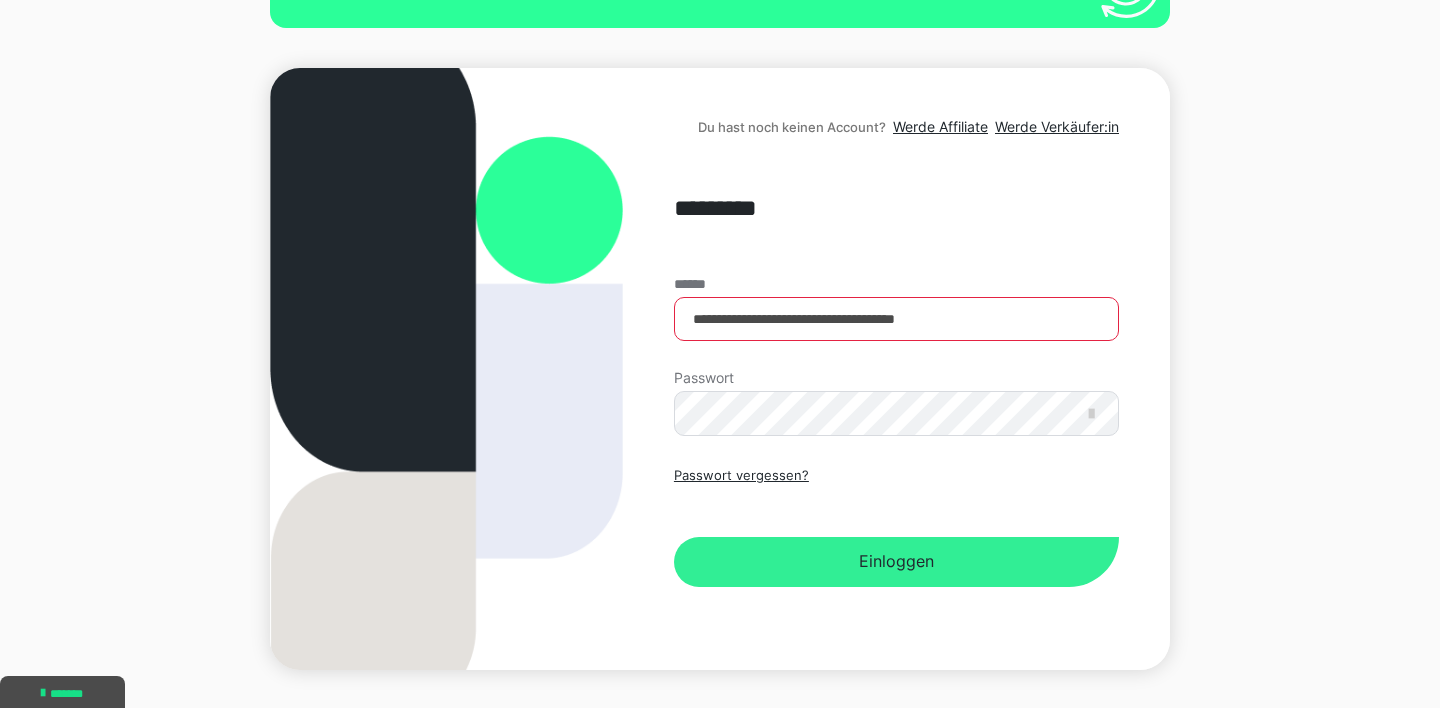 click on "Einloggen" at bounding box center [896, 562] 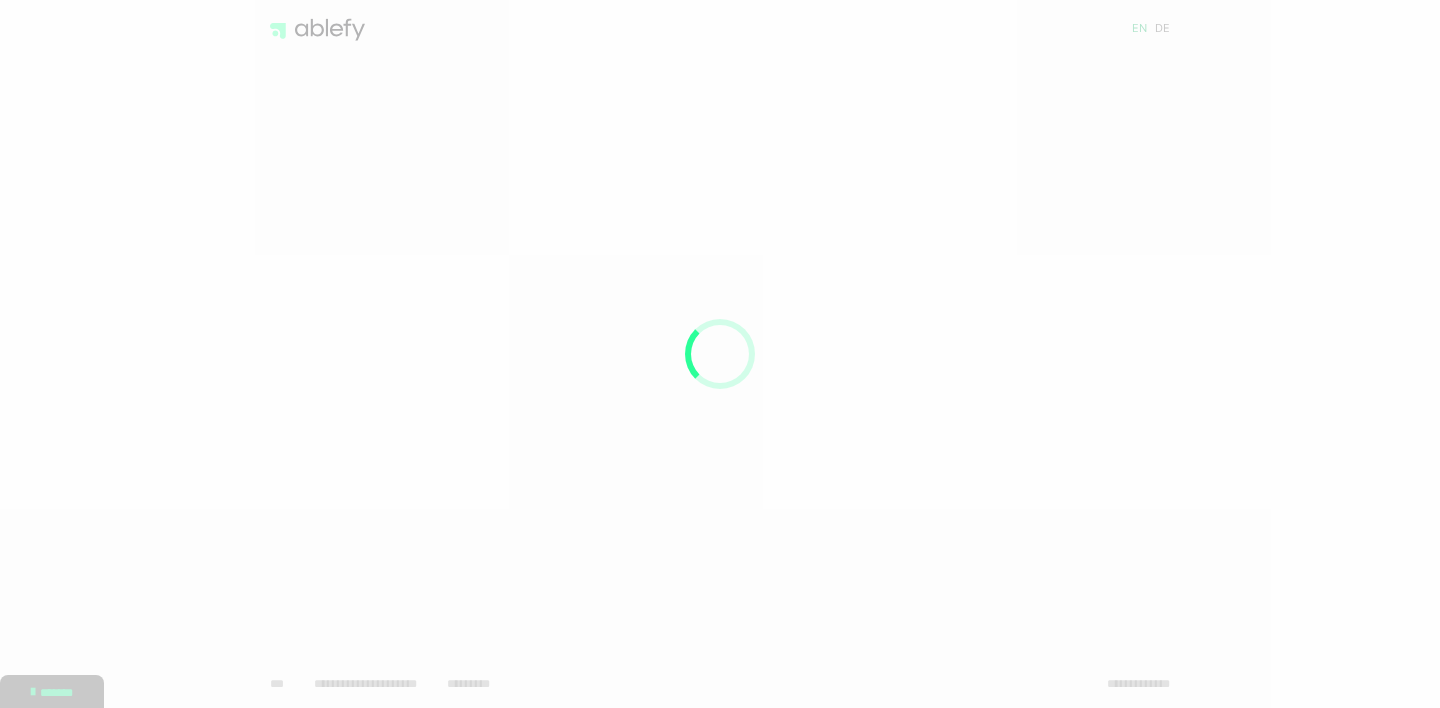 scroll, scrollTop: 0, scrollLeft: 0, axis: both 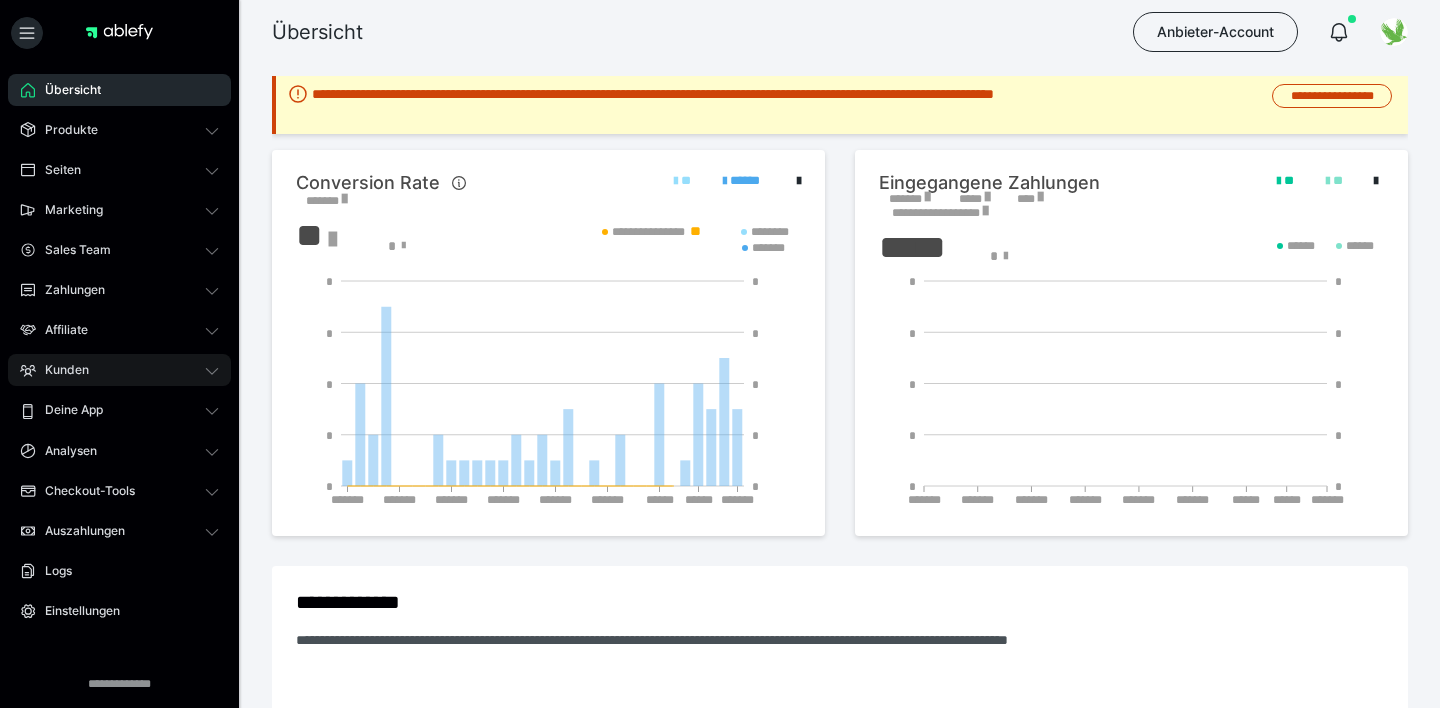 click on "Kunden" at bounding box center (60, 370) 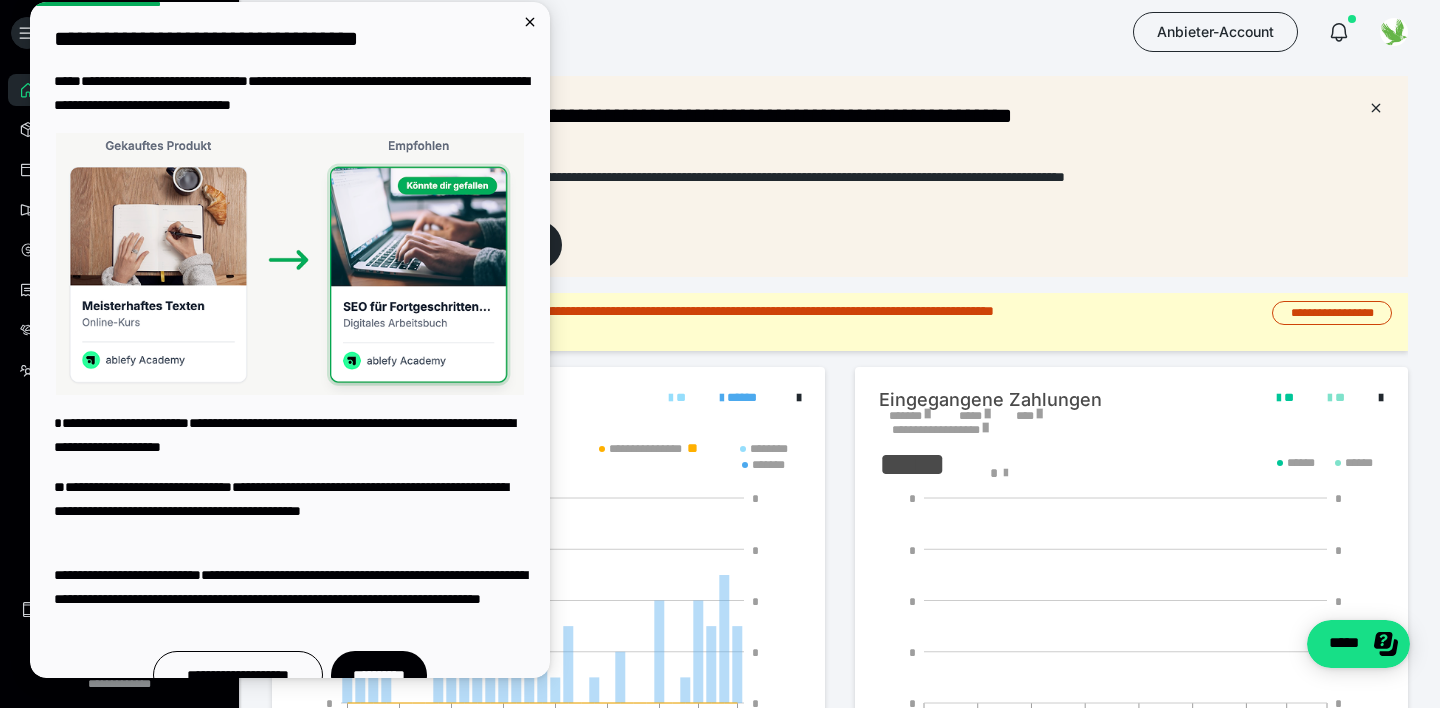 scroll, scrollTop: 0, scrollLeft: 0, axis: both 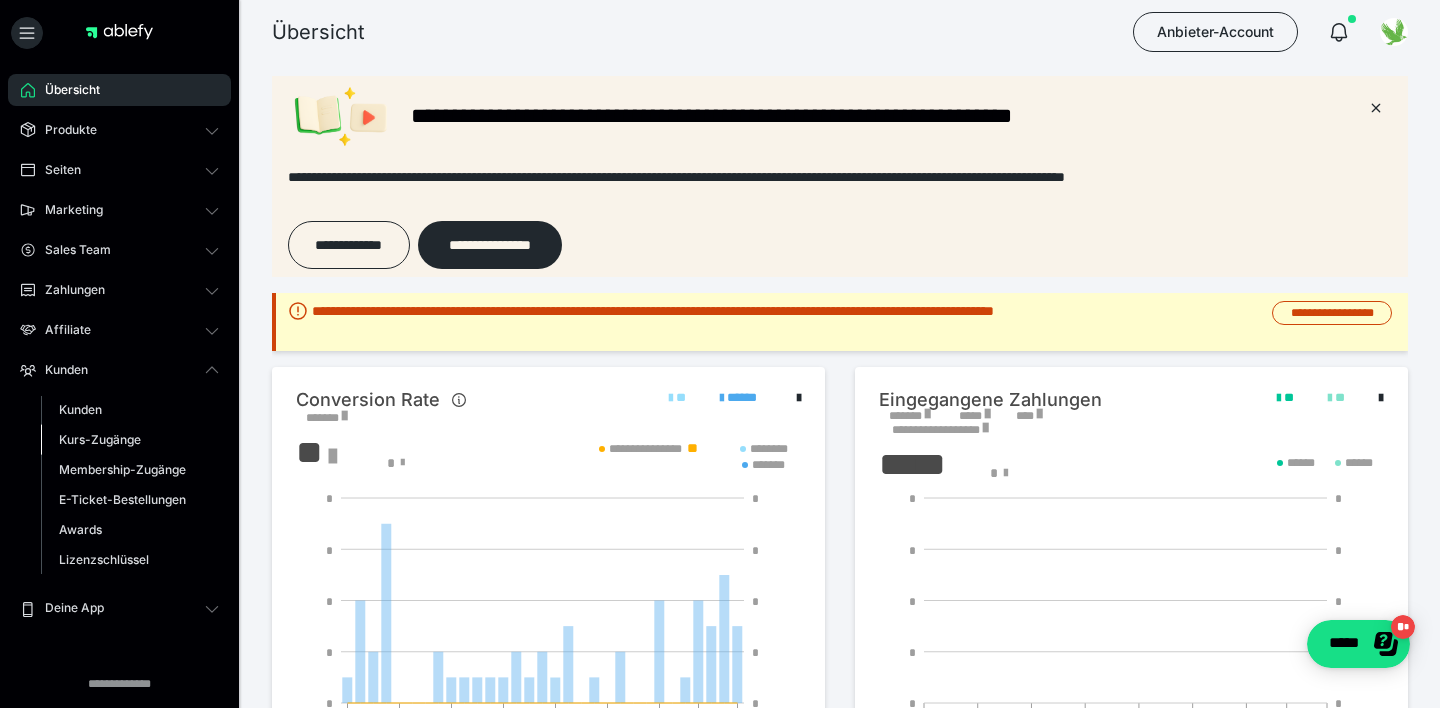 click on "Kurs-Zugänge" at bounding box center (100, 439) 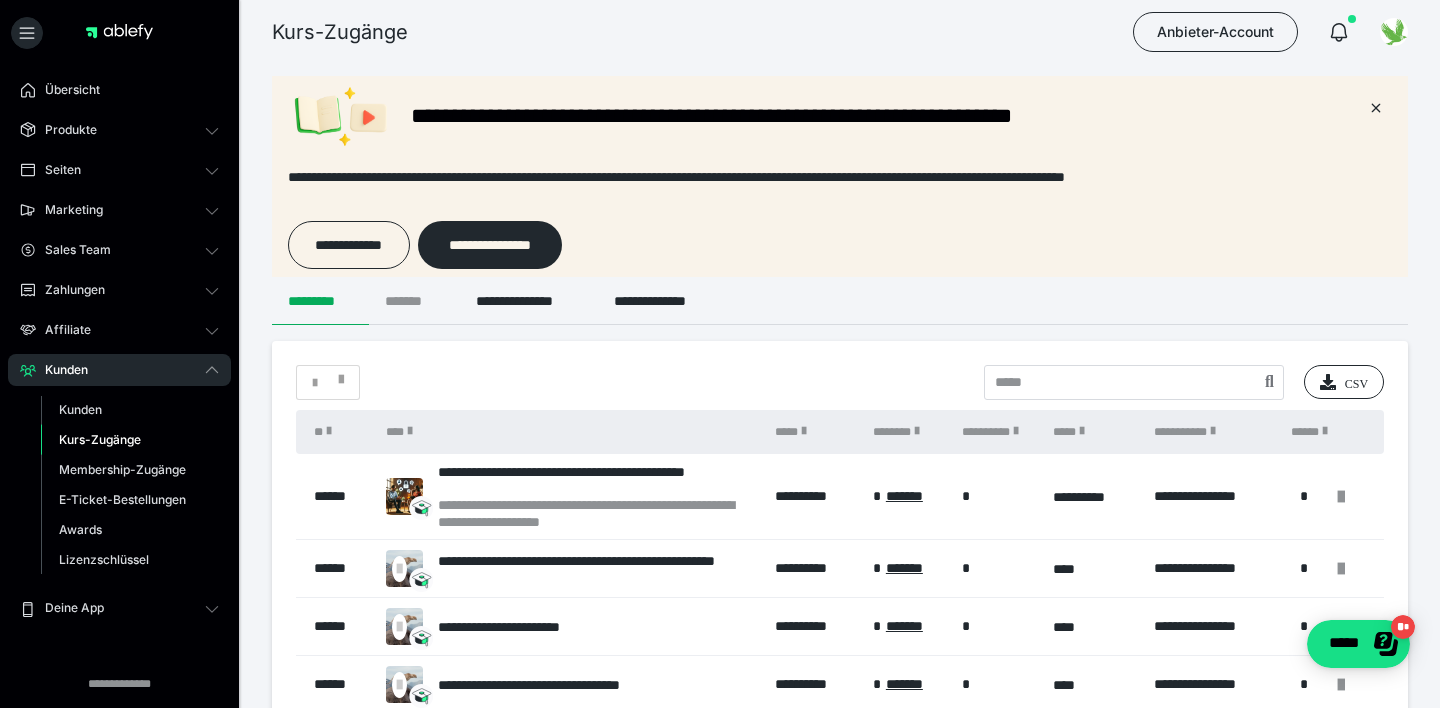 scroll, scrollTop: 0, scrollLeft: 0, axis: both 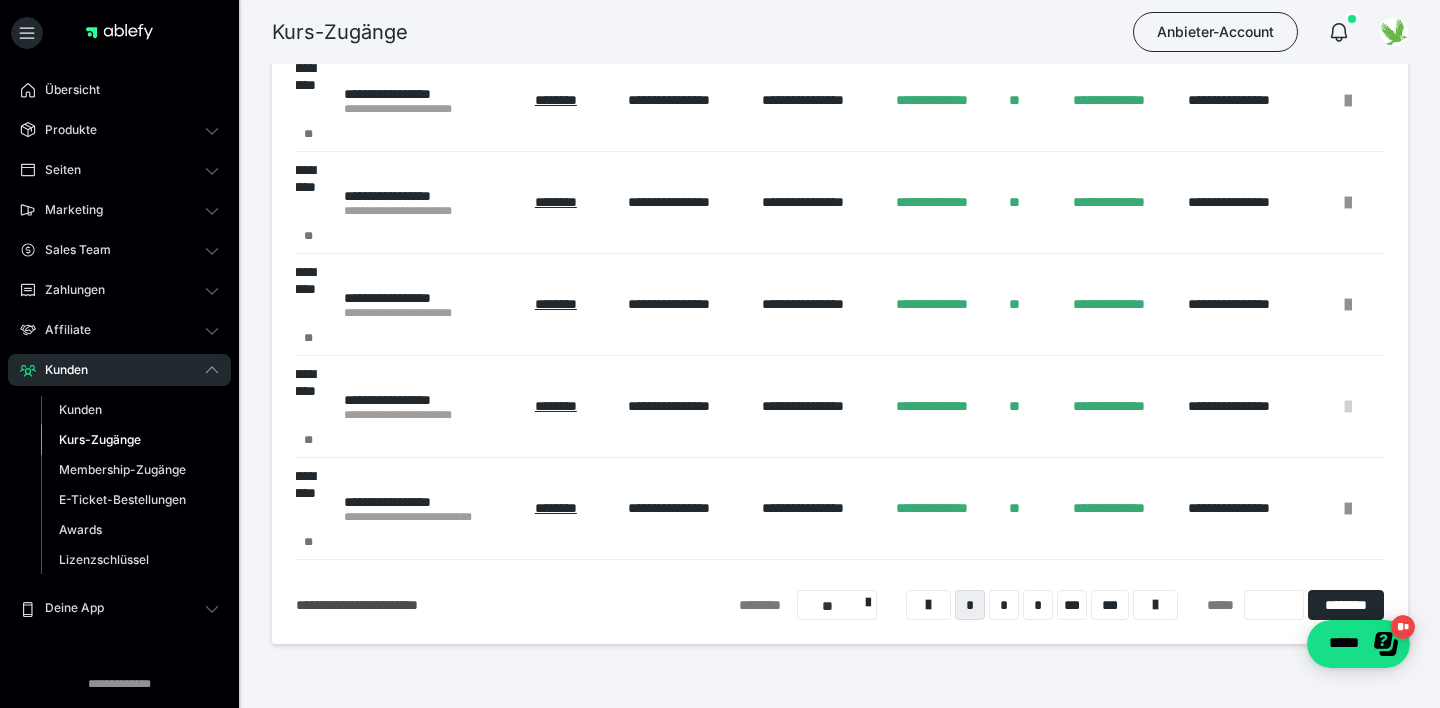 click at bounding box center [1348, 407] 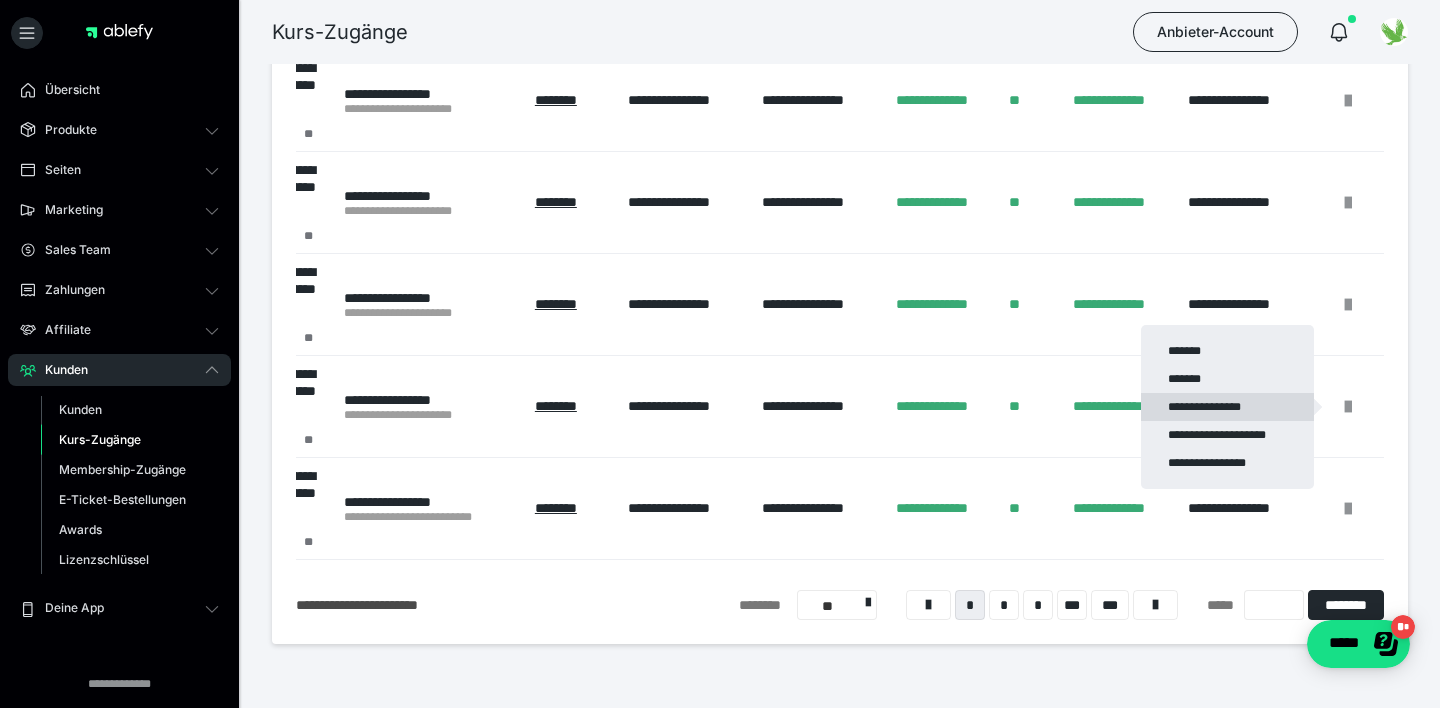 click on "**********" at bounding box center [1227, 407] 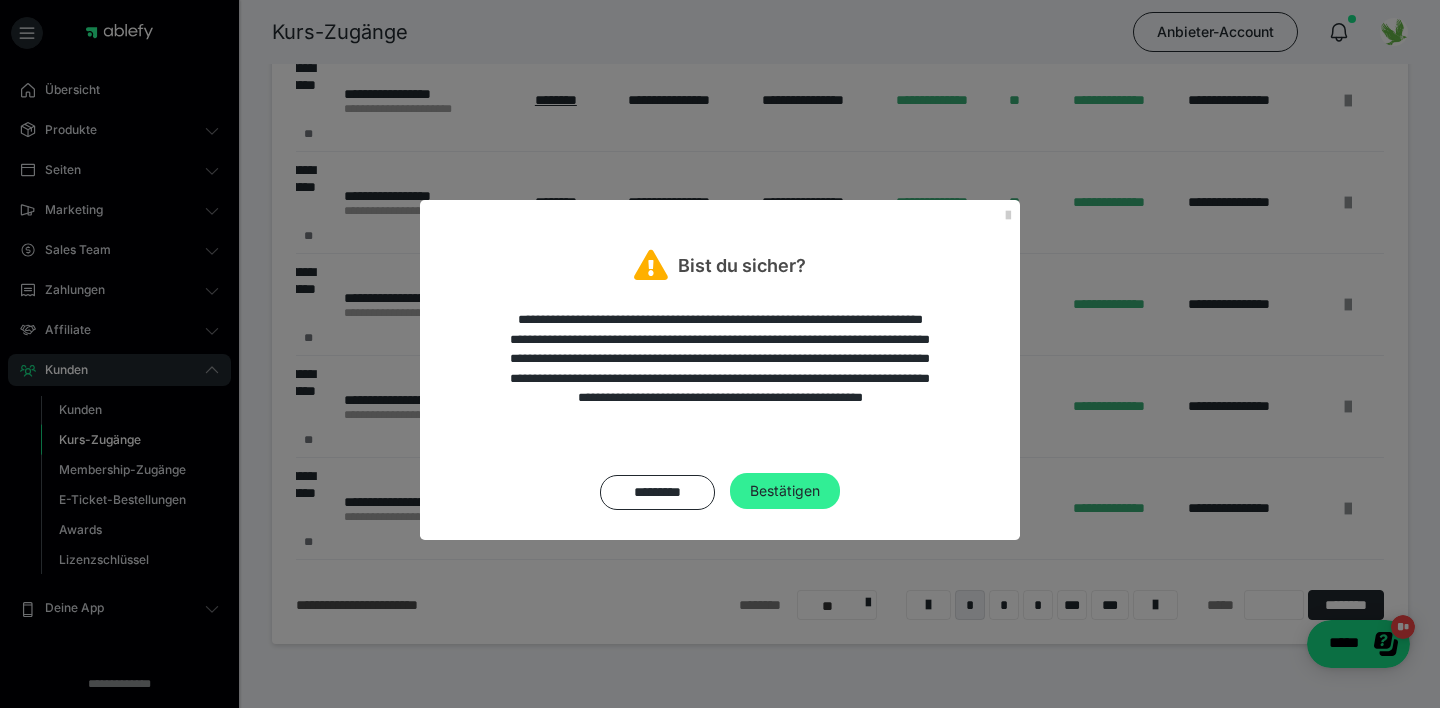 click on "Bestätigen" at bounding box center (785, 491) 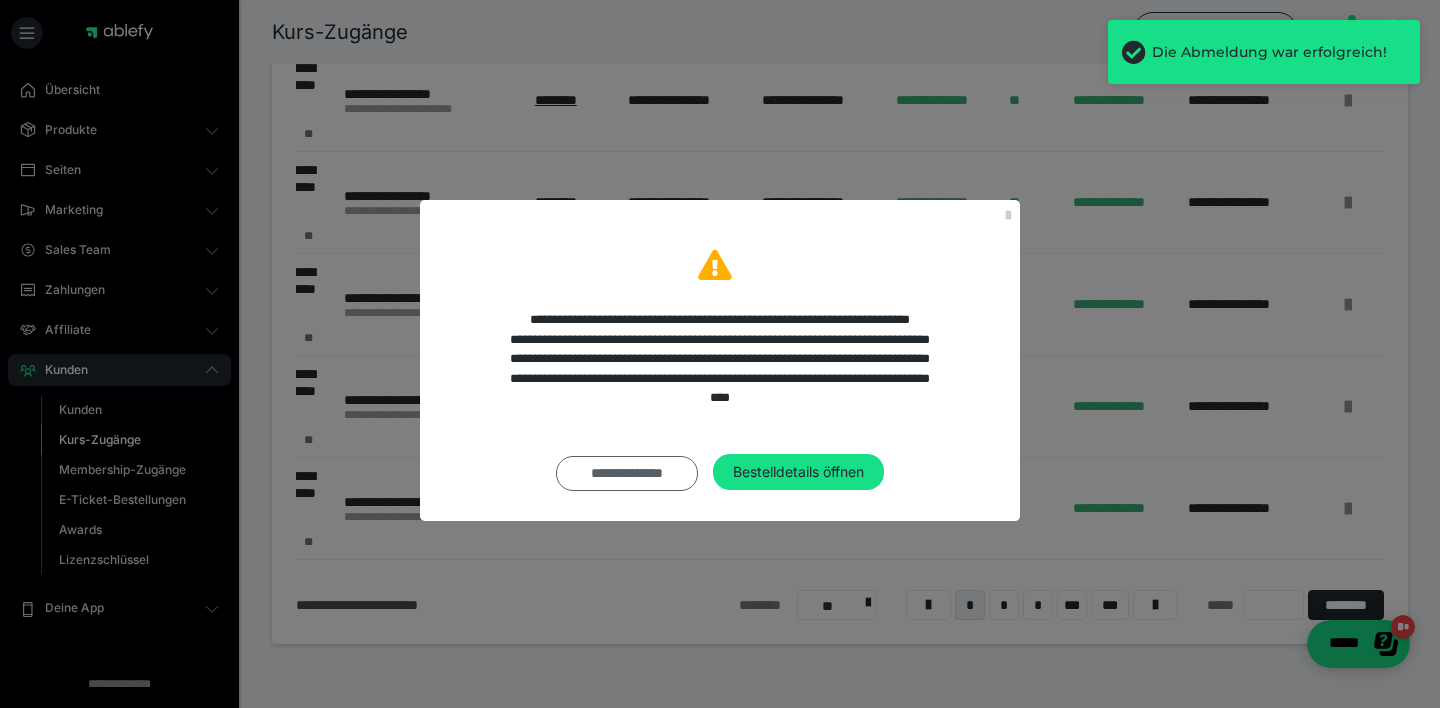 click on "**********" at bounding box center [627, 473] 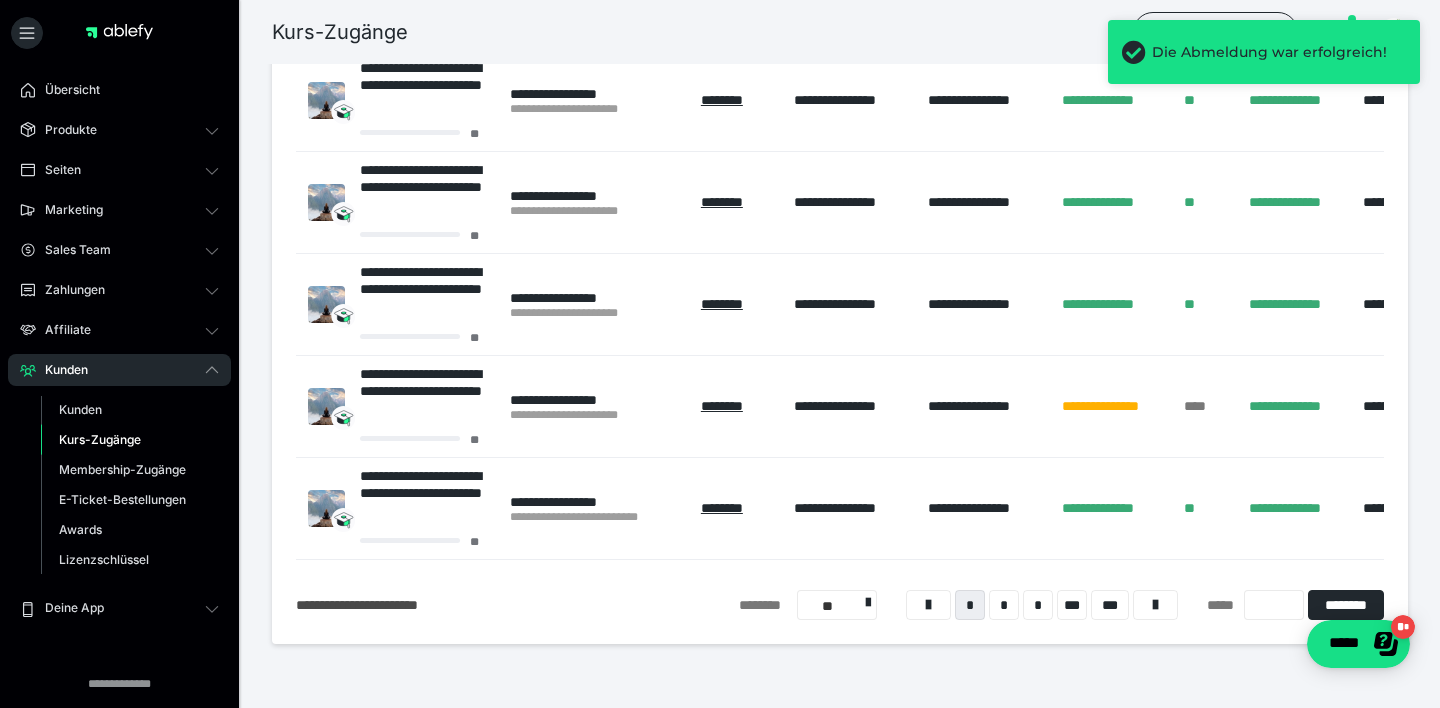 scroll, scrollTop: 0, scrollLeft: 178, axis: horizontal 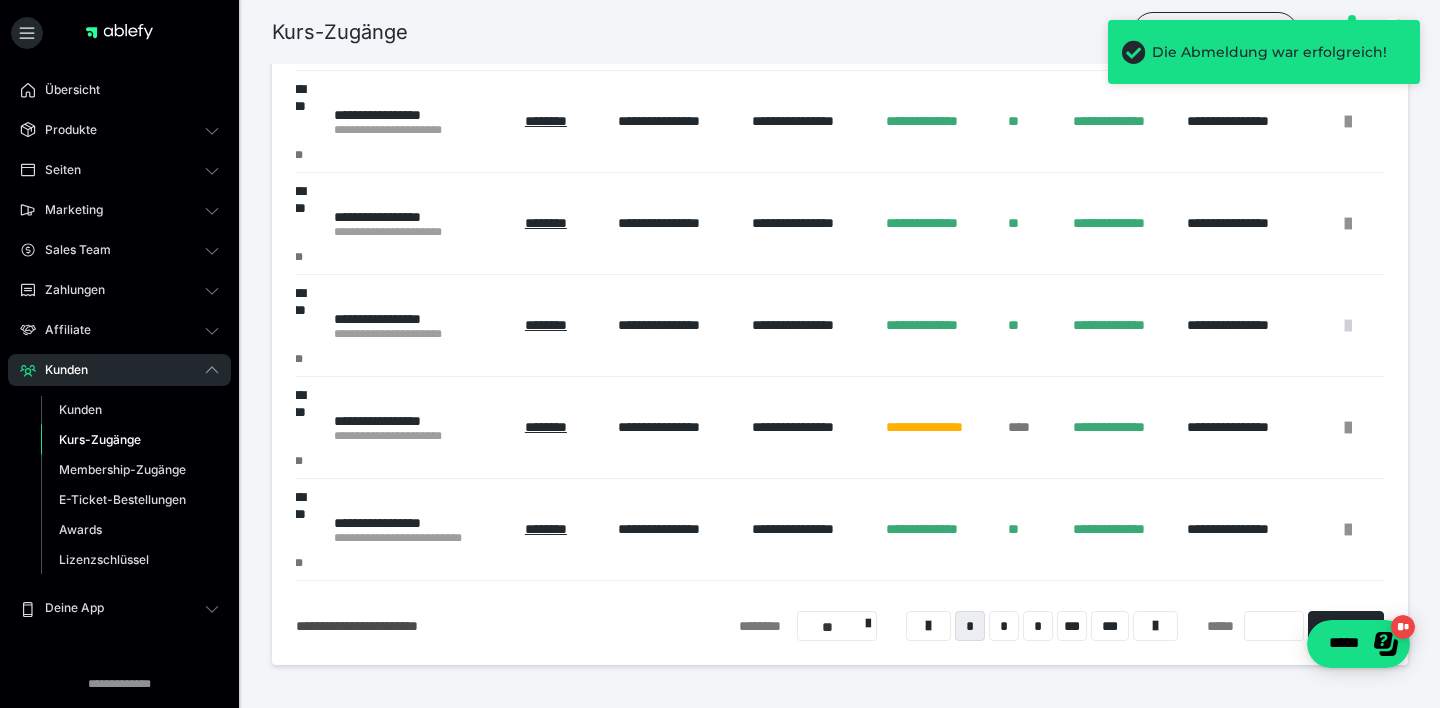 click at bounding box center [1348, 326] 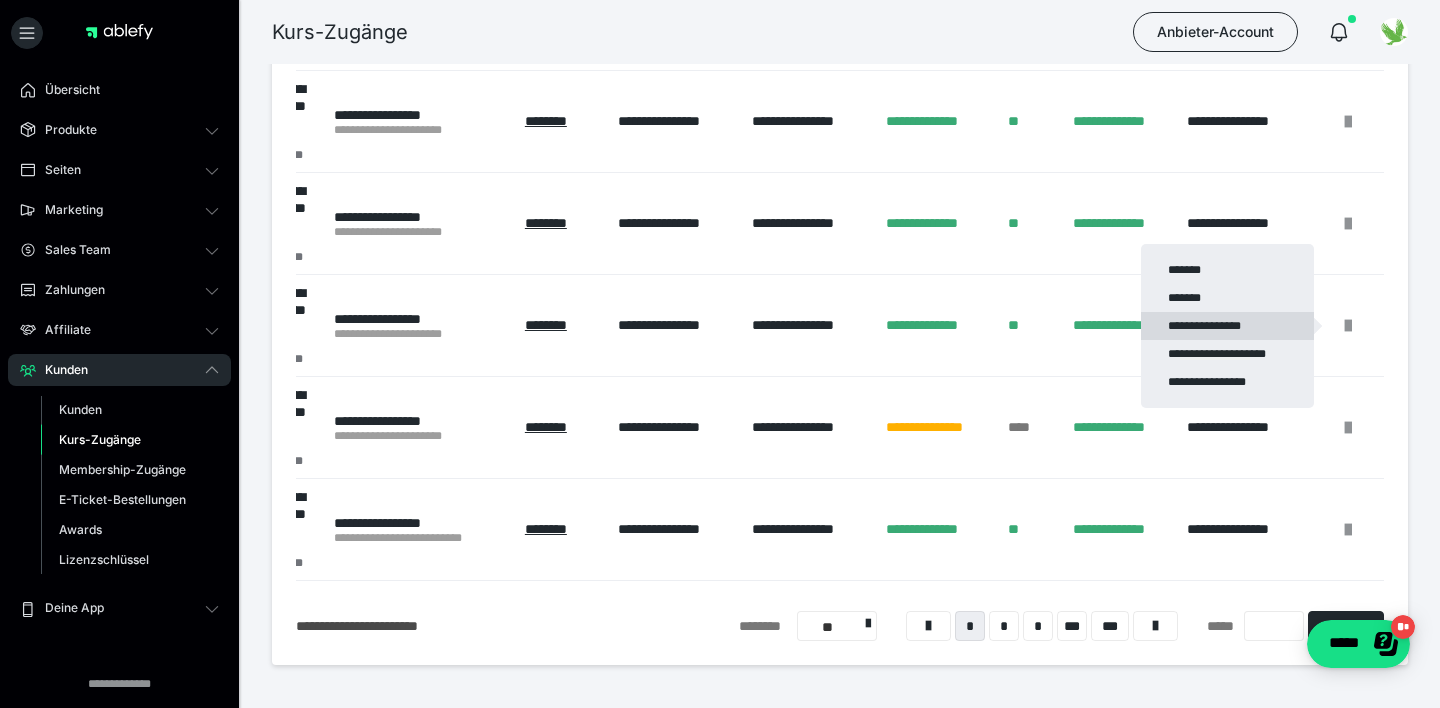 click on "**********" at bounding box center (1227, 326) 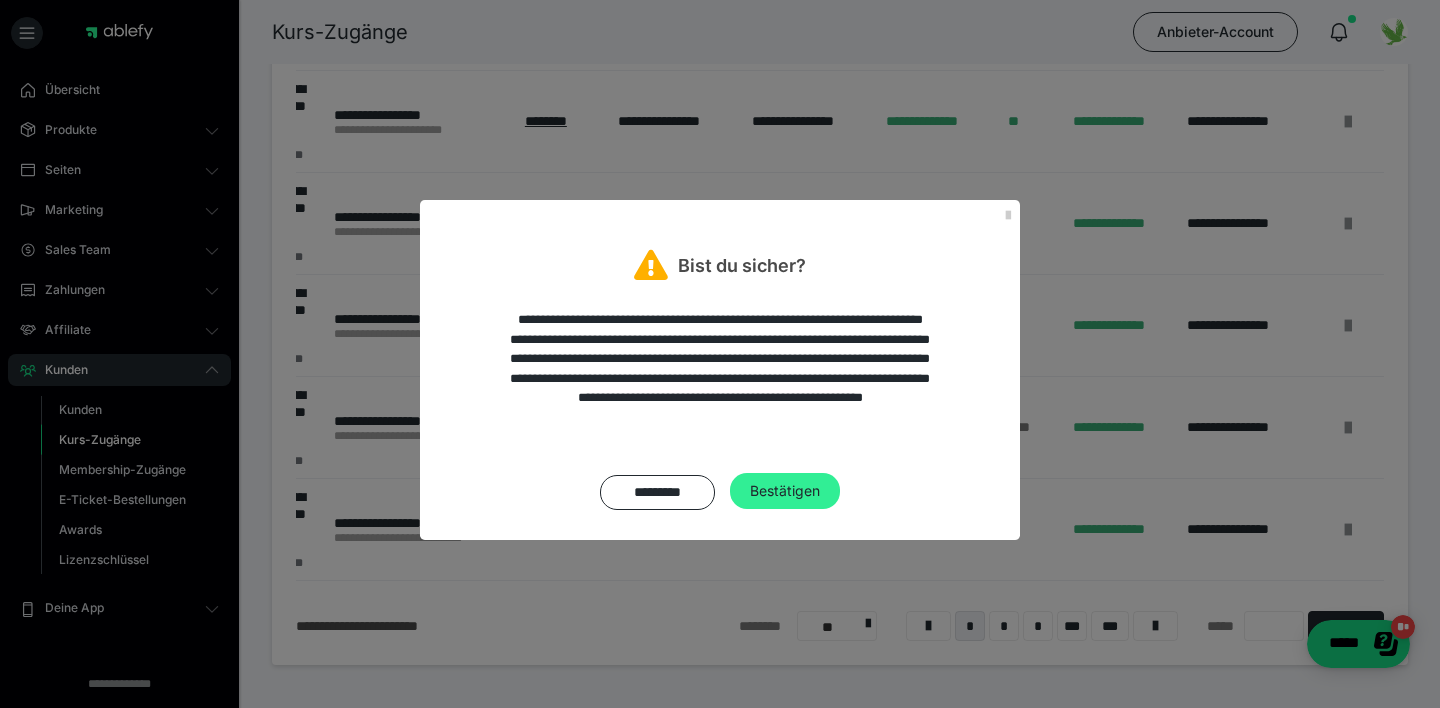 click on "Bestätigen" at bounding box center (785, 491) 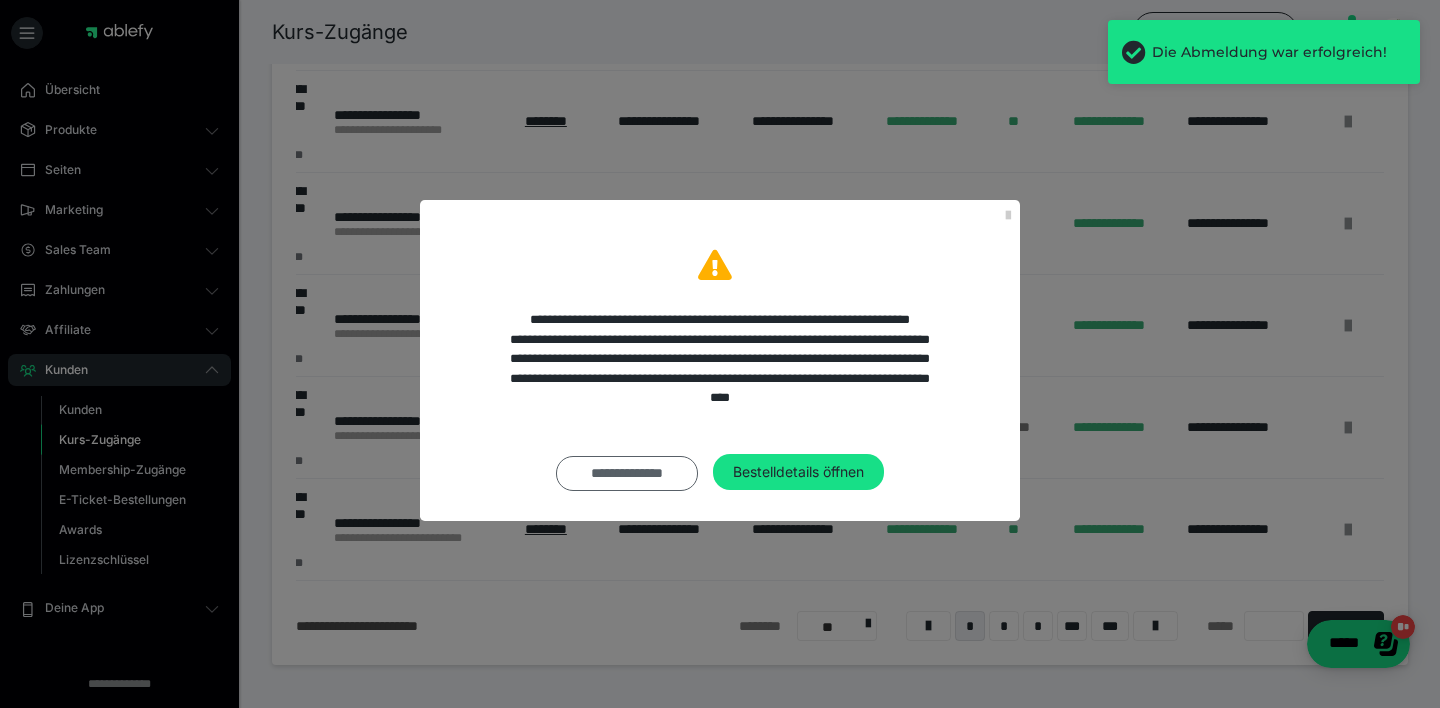 click on "**********" at bounding box center (627, 473) 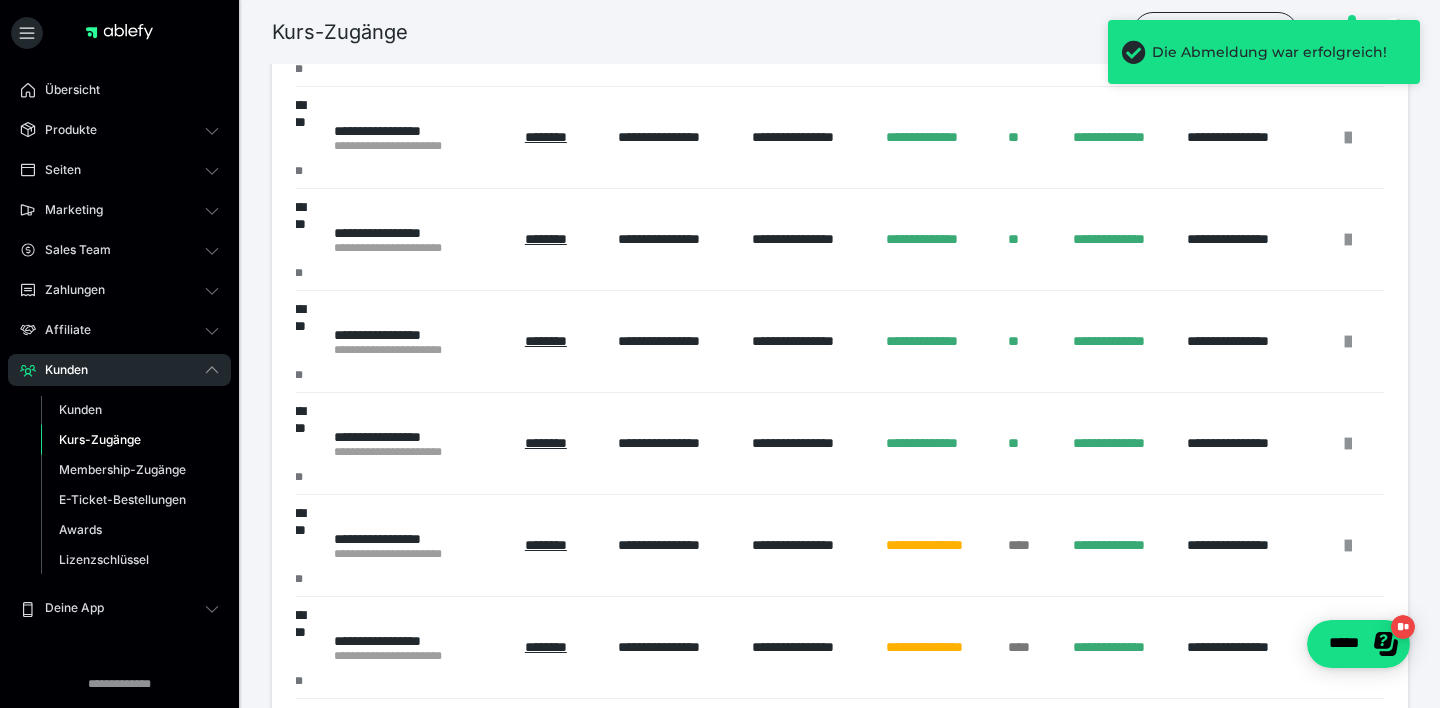 scroll, scrollTop: 684, scrollLeft: 0, axis: vertical 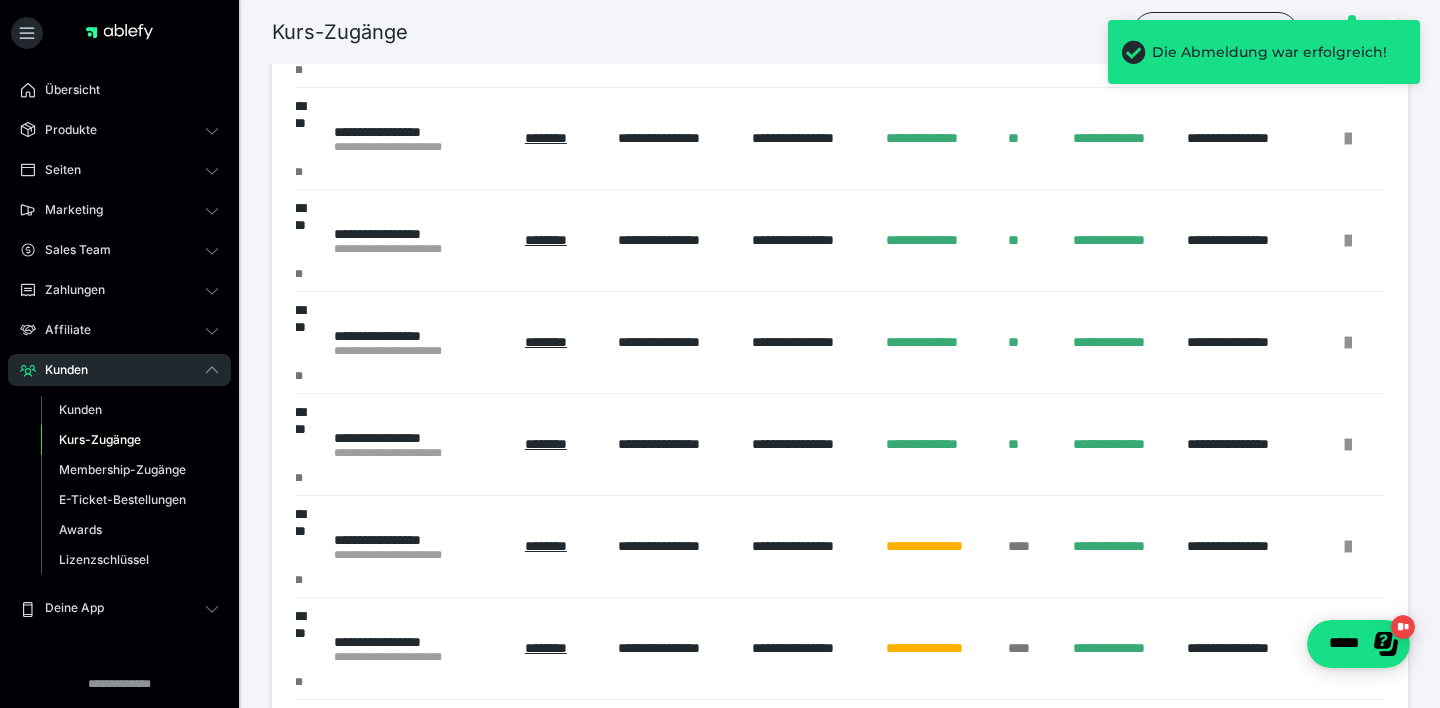 click at bounding box center [1348, 445] 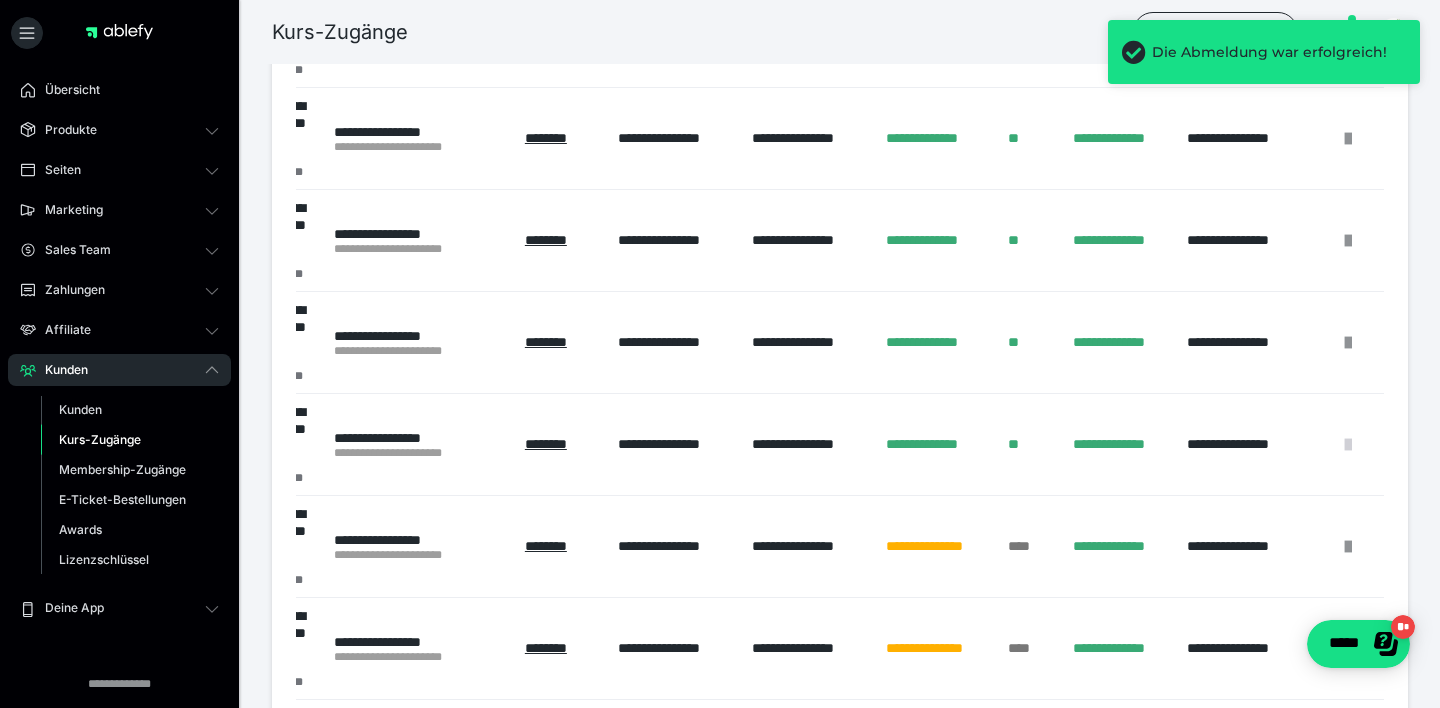 click at bounding box center [1348, 445] 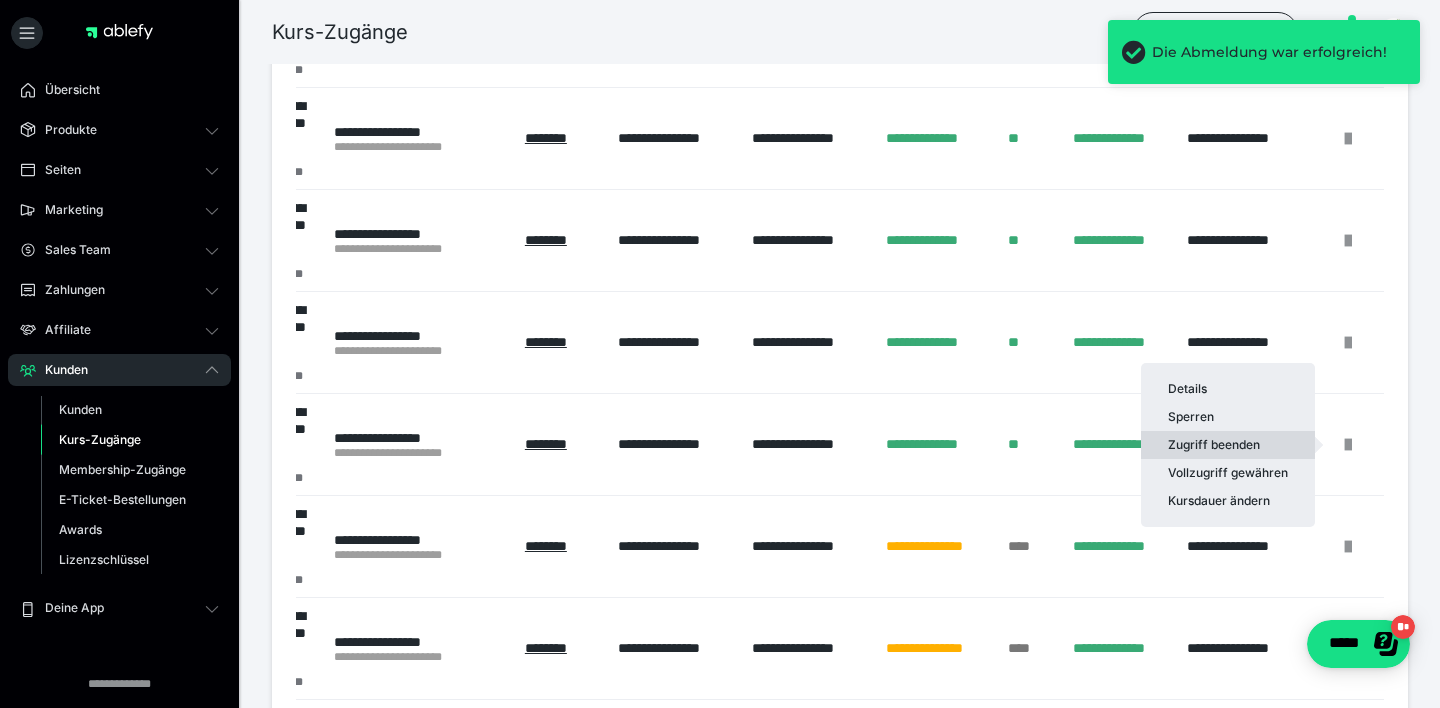 click on "Zugriff beenden" at bounding box center [1228, 445] 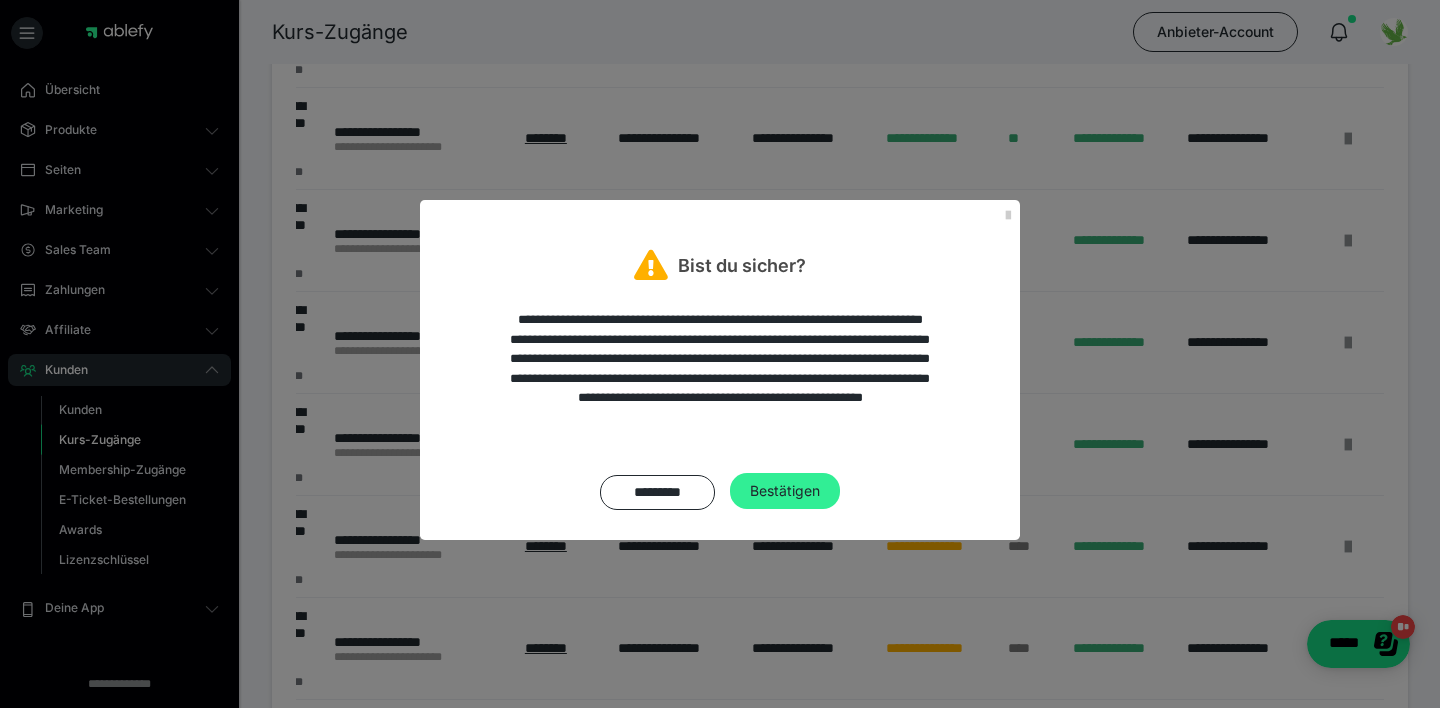 click on "Bestätigen" at bounding box center (785, 491) 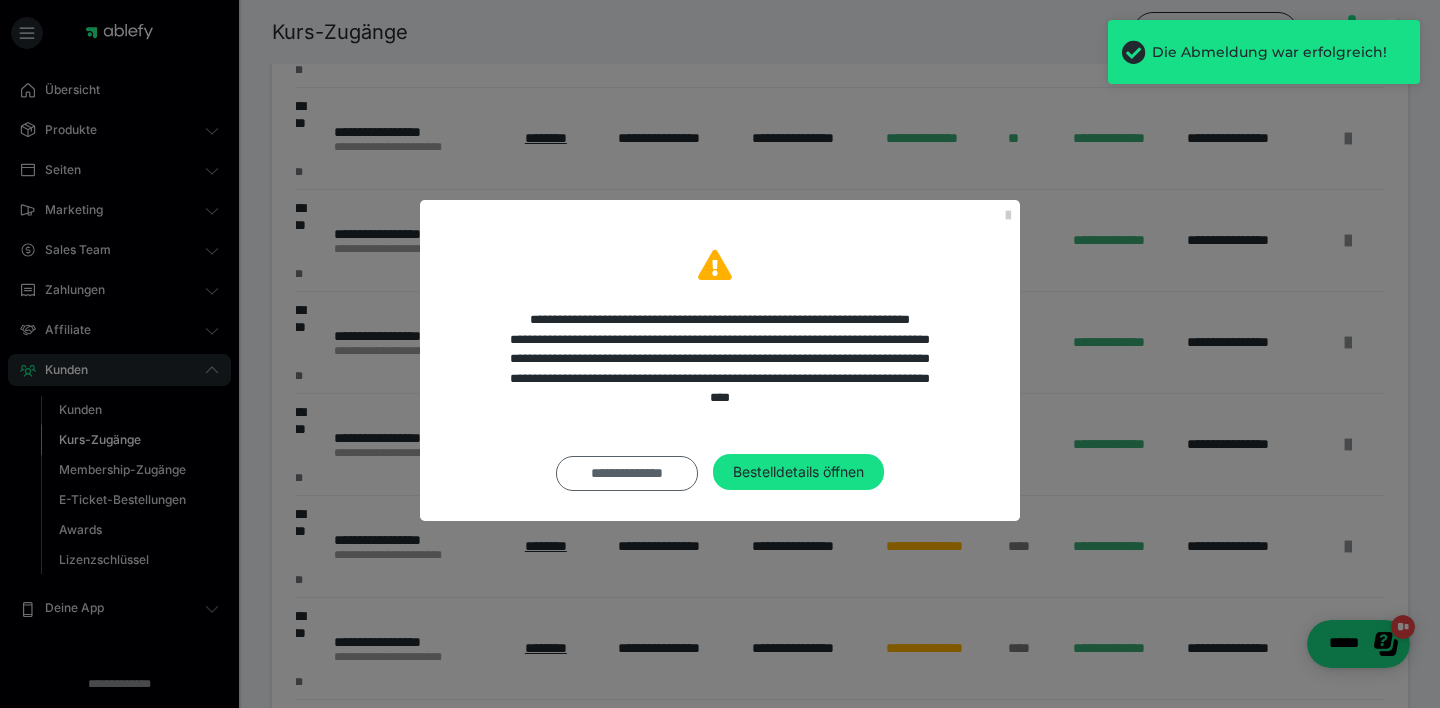click on "**********" at bounding box center (627, 473) 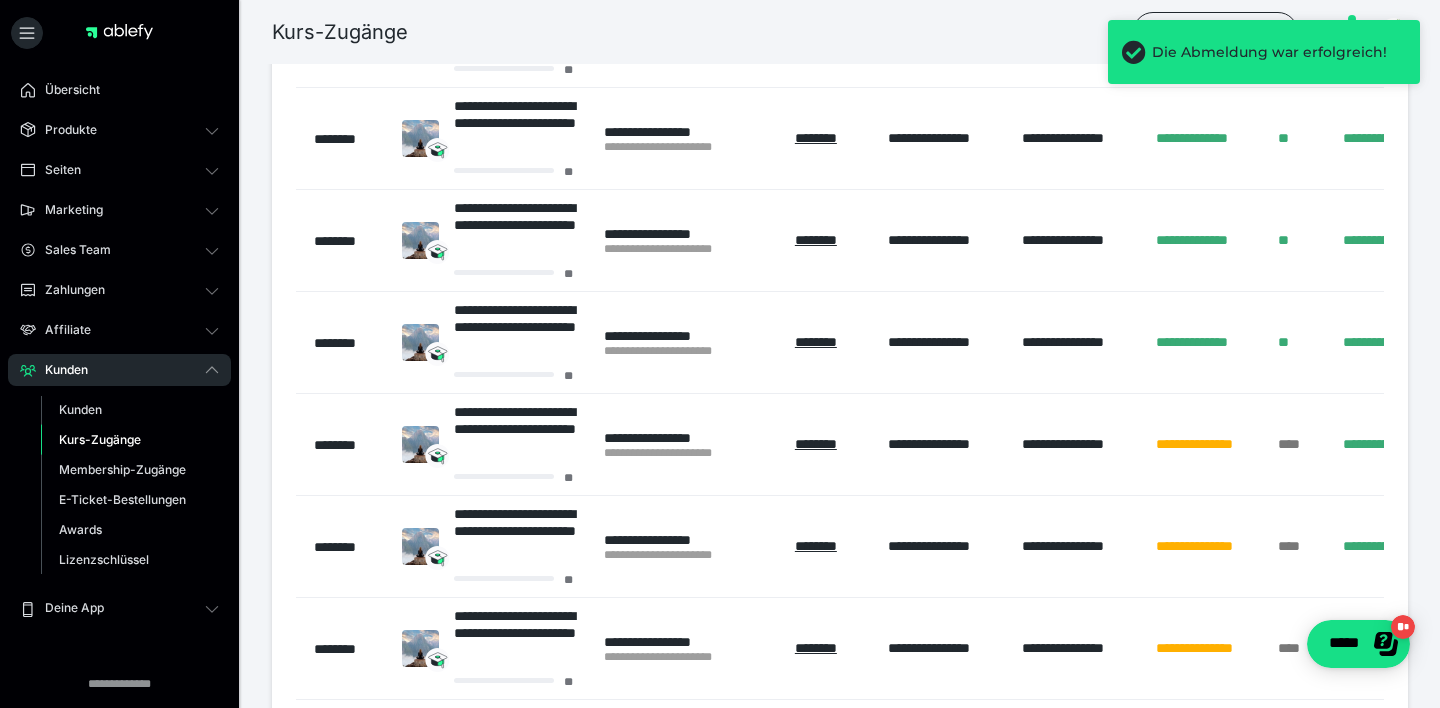 scroll, scrollTop: 0, scrollLeft: 0, axis: both 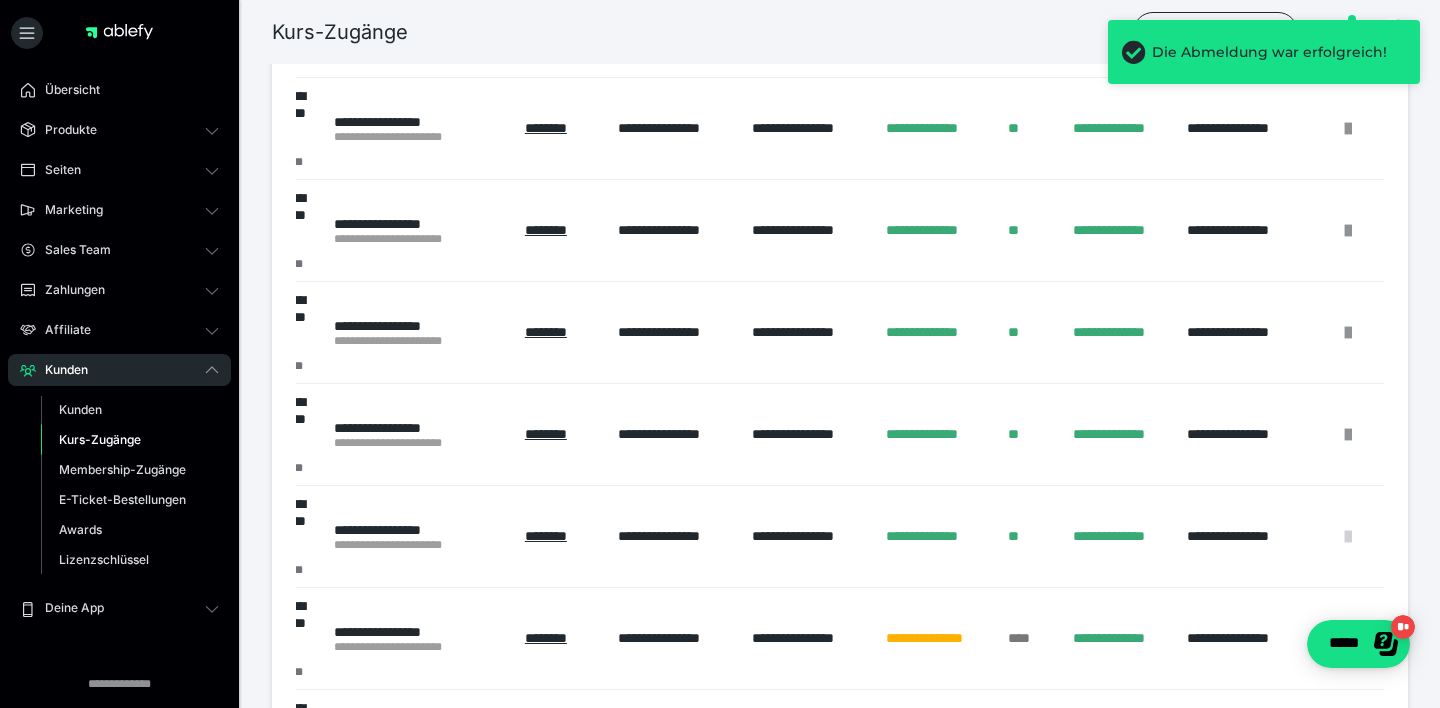 click at bounding box center (1348, 537) 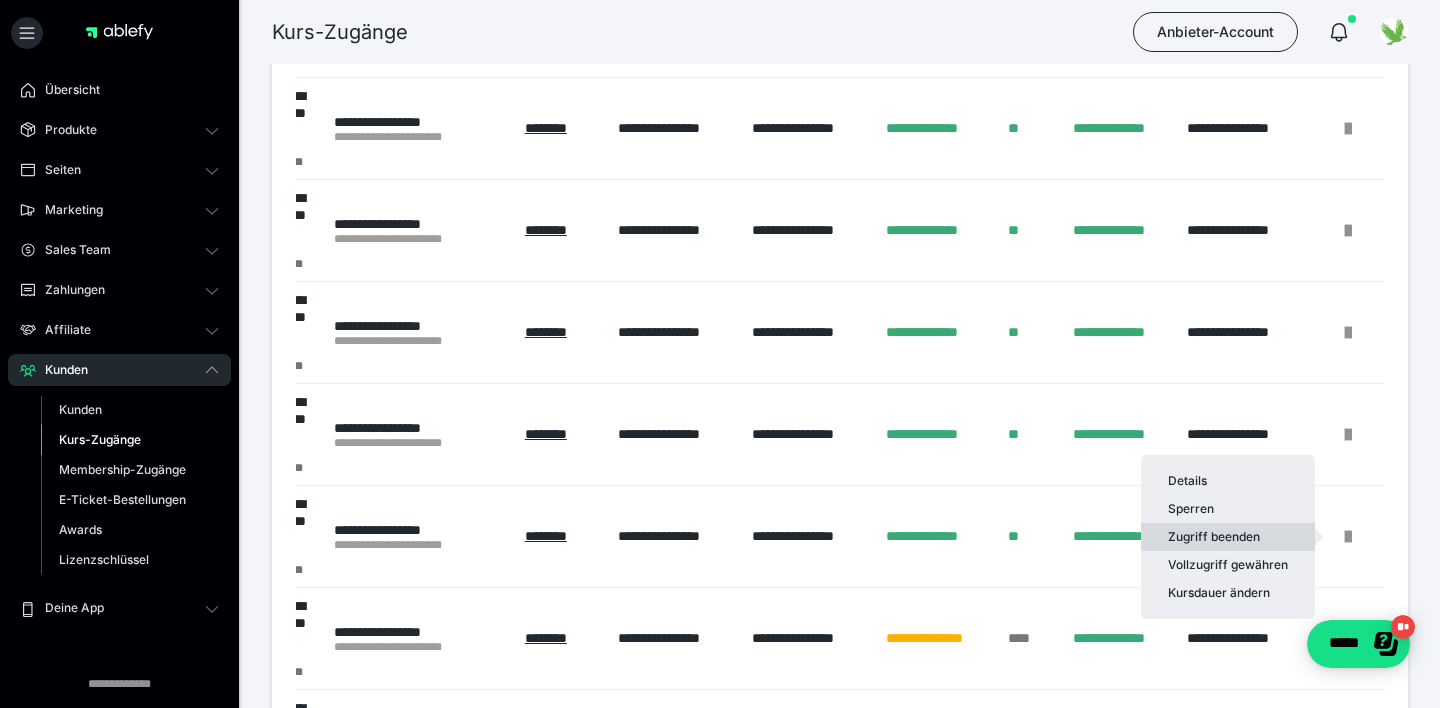 click on "Zugriff beenden" at bounding box center [1228, 537] 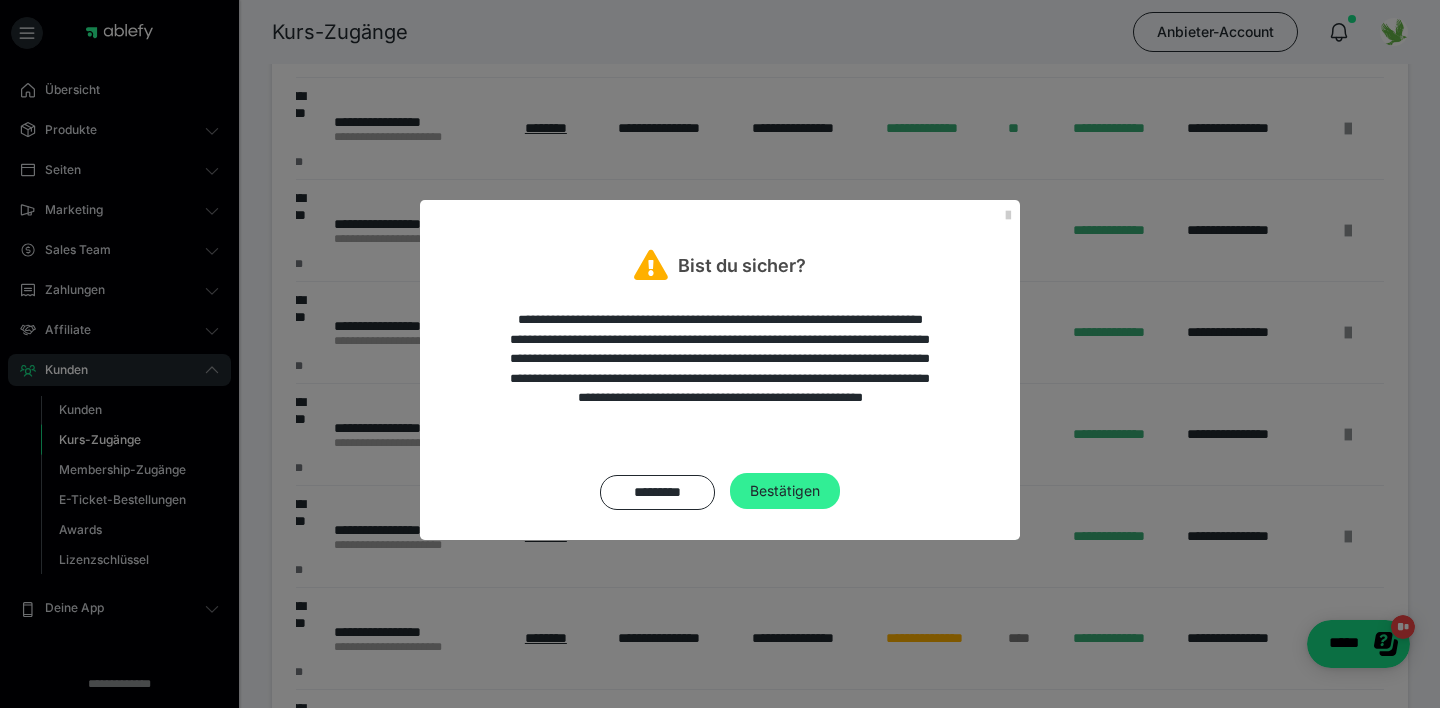 click on "Bestätigen" at bounding box center [785, 491] 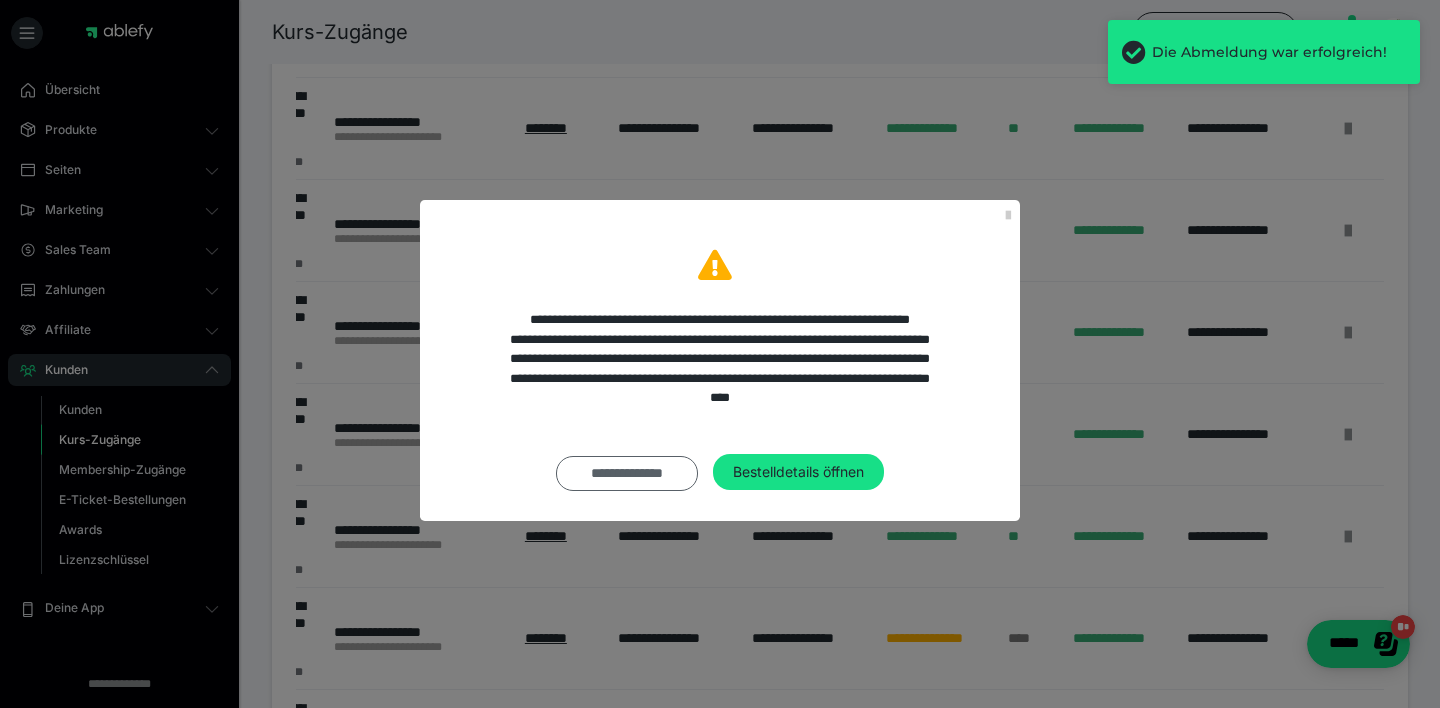 click on "**********" at bounding box center [627, 473] 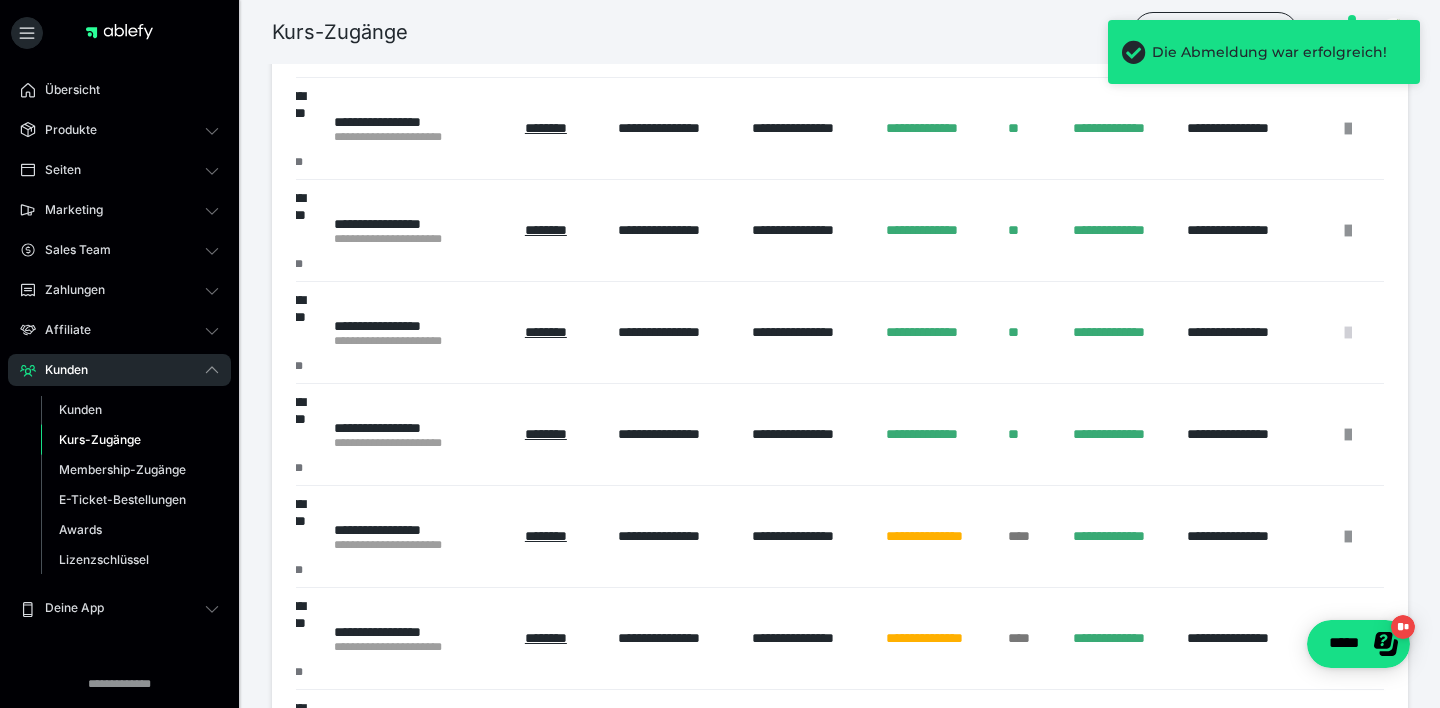 click at bounding box center (1348, 333) 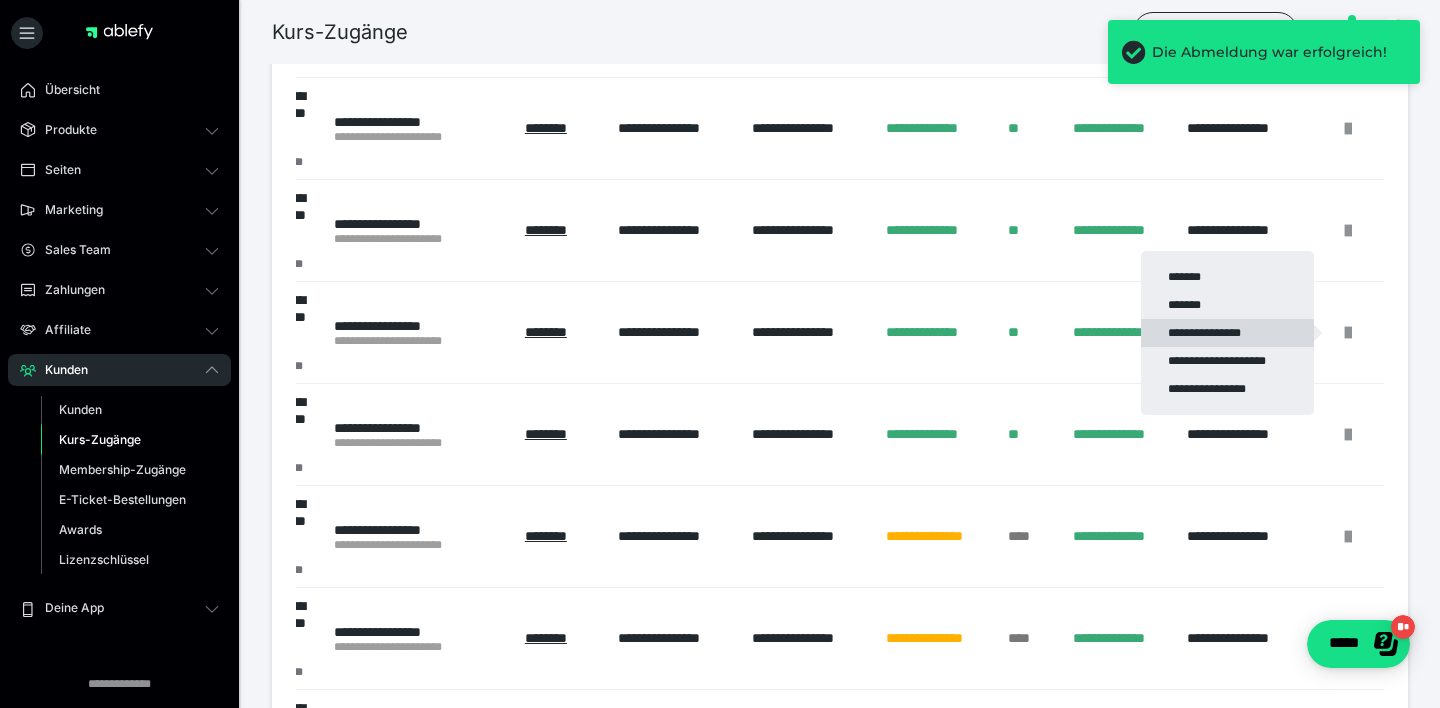 click on "**********" at bounding box center (1227, 333) 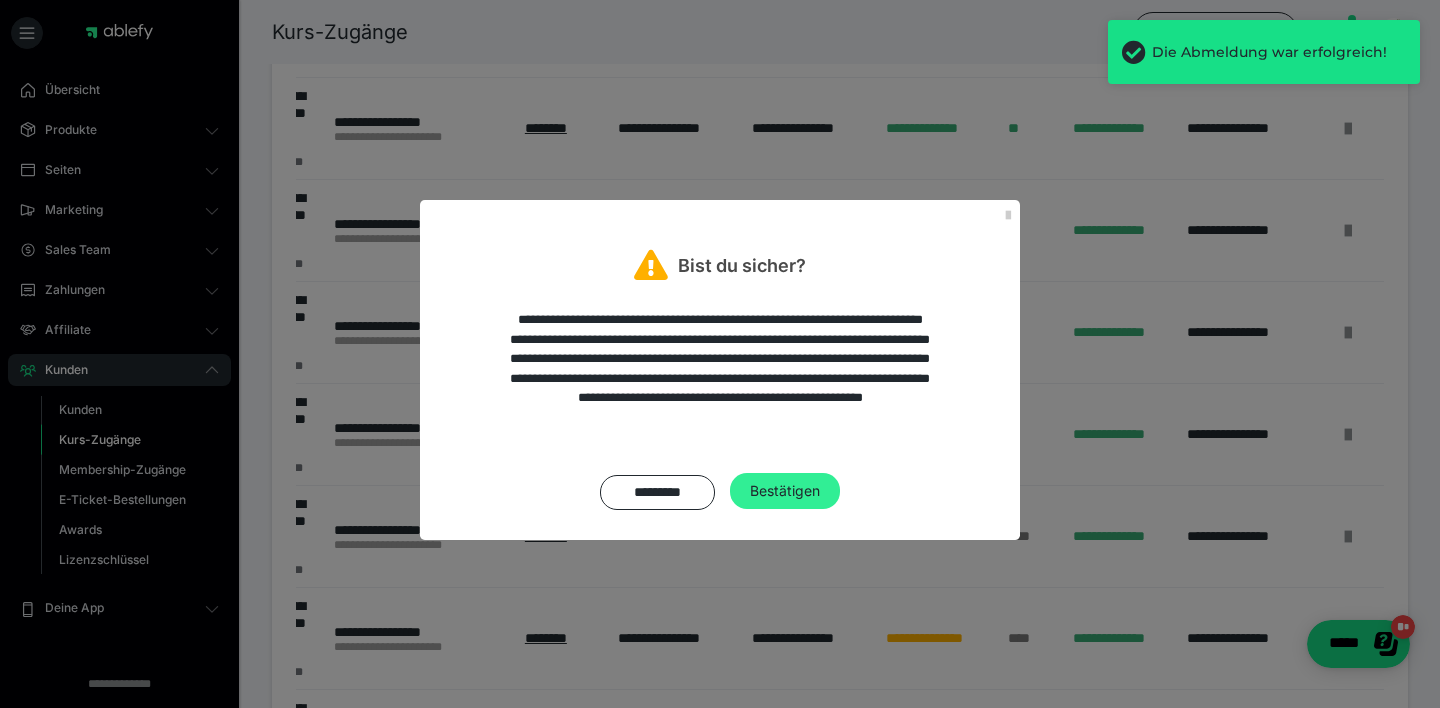 click on "Bestätigen" at bounding box center (785, 491) 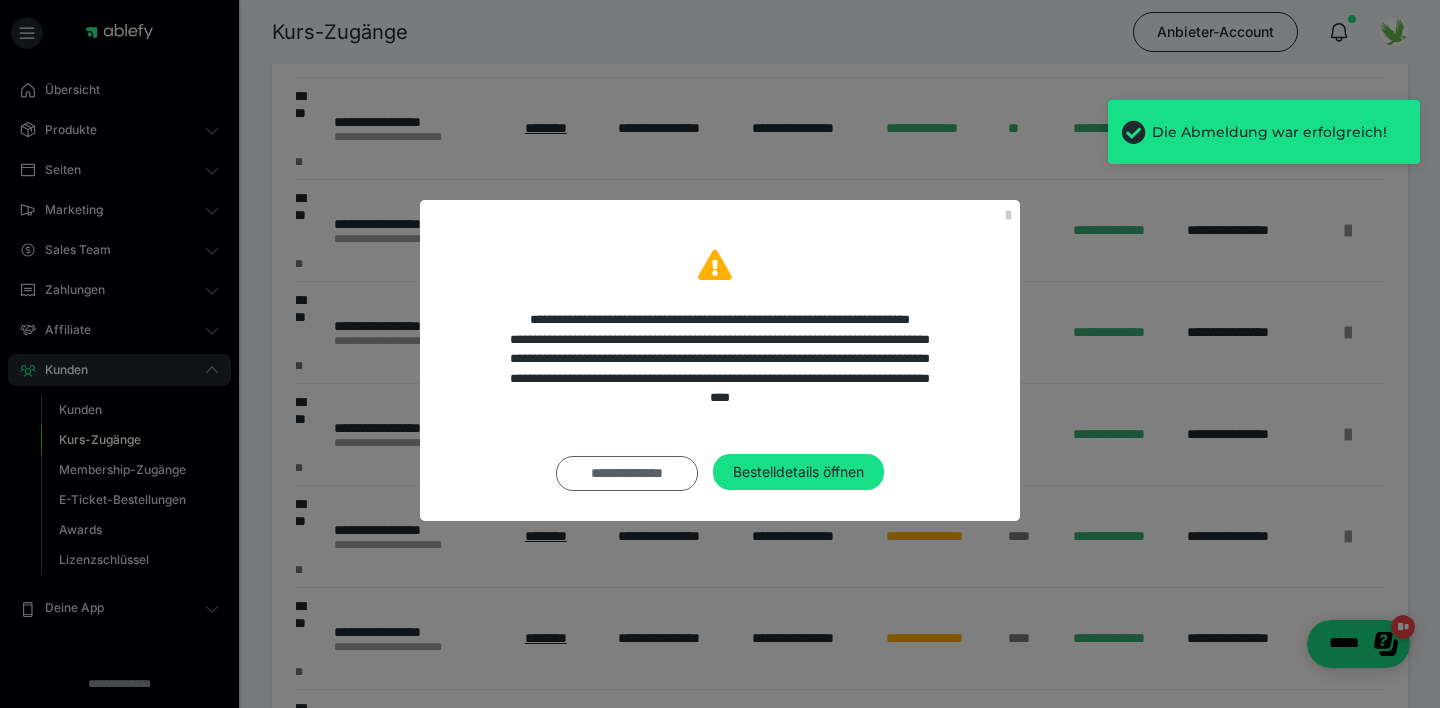 click on "**********" at bounding box center (627, 473) 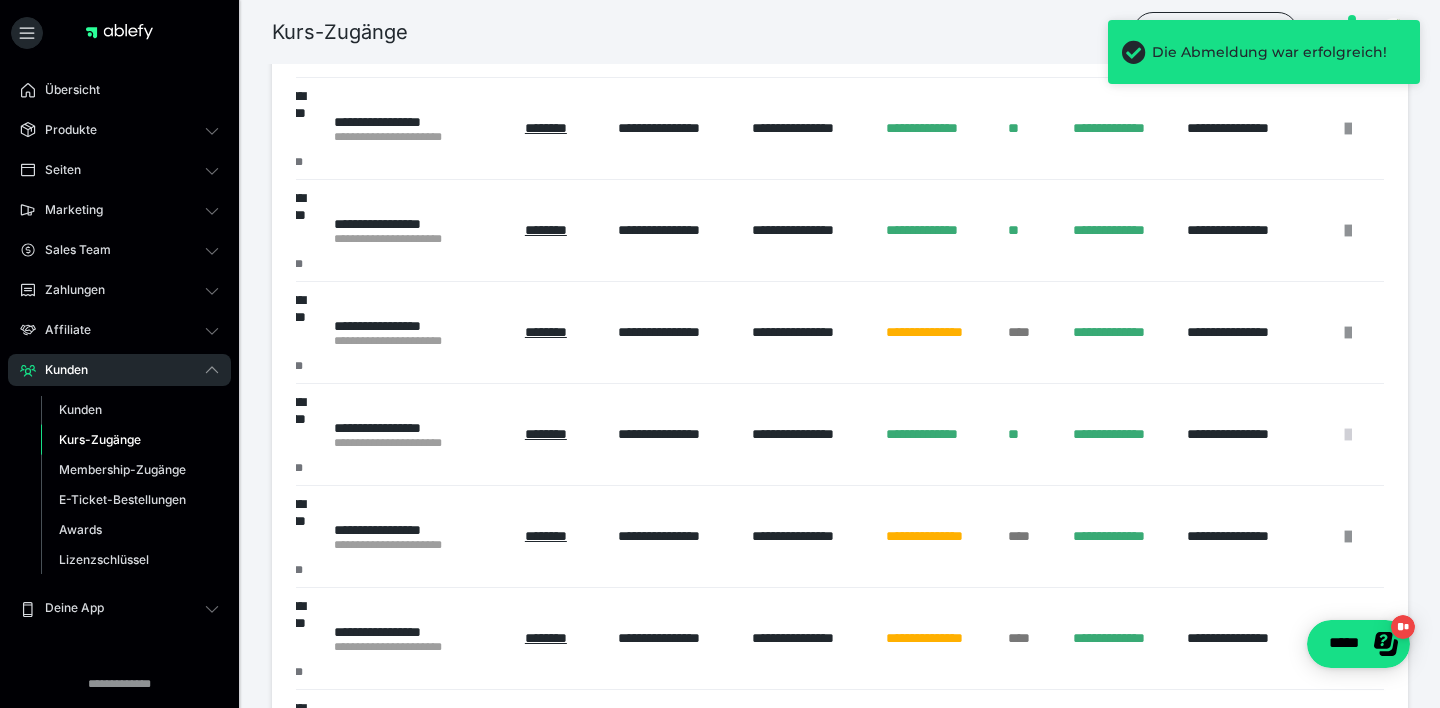 click at bounding box center (1348, 435) 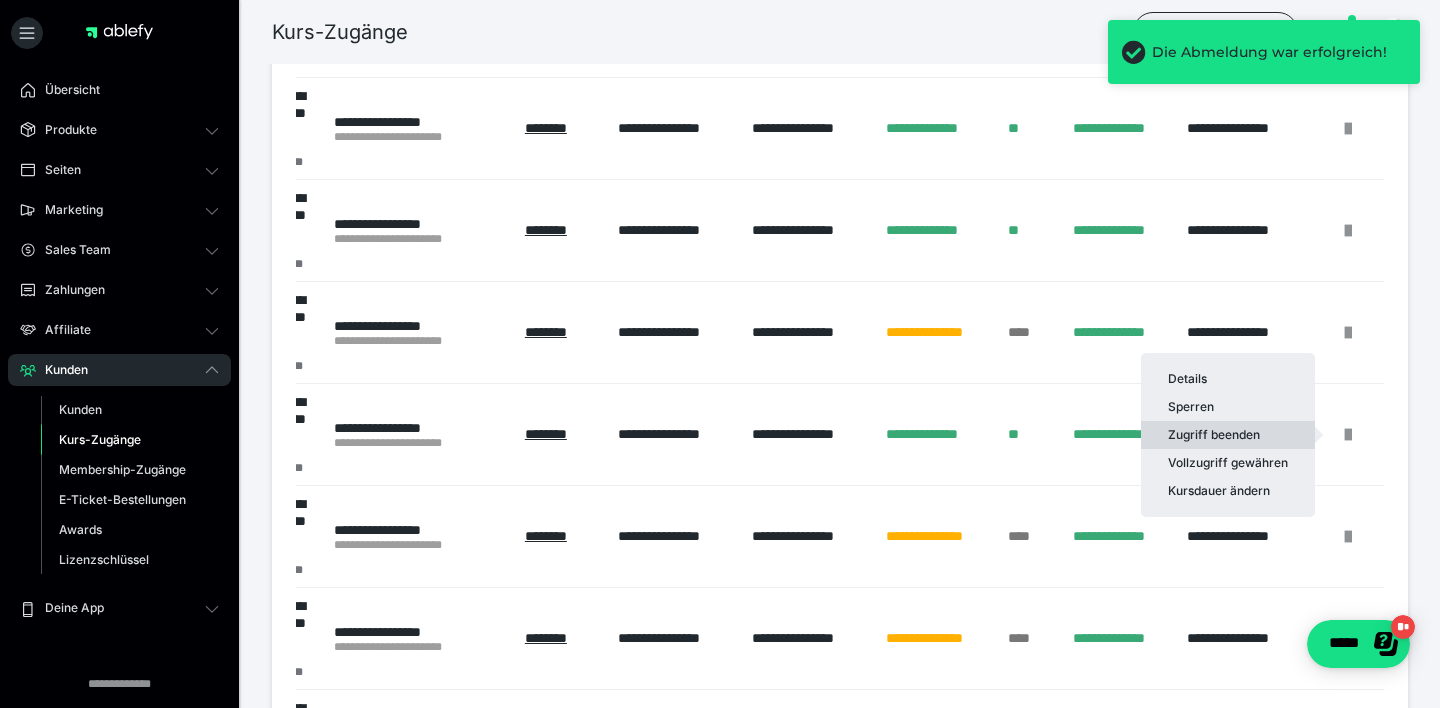 click on "Zugriff beenden" at bounding box center [1228, 435] 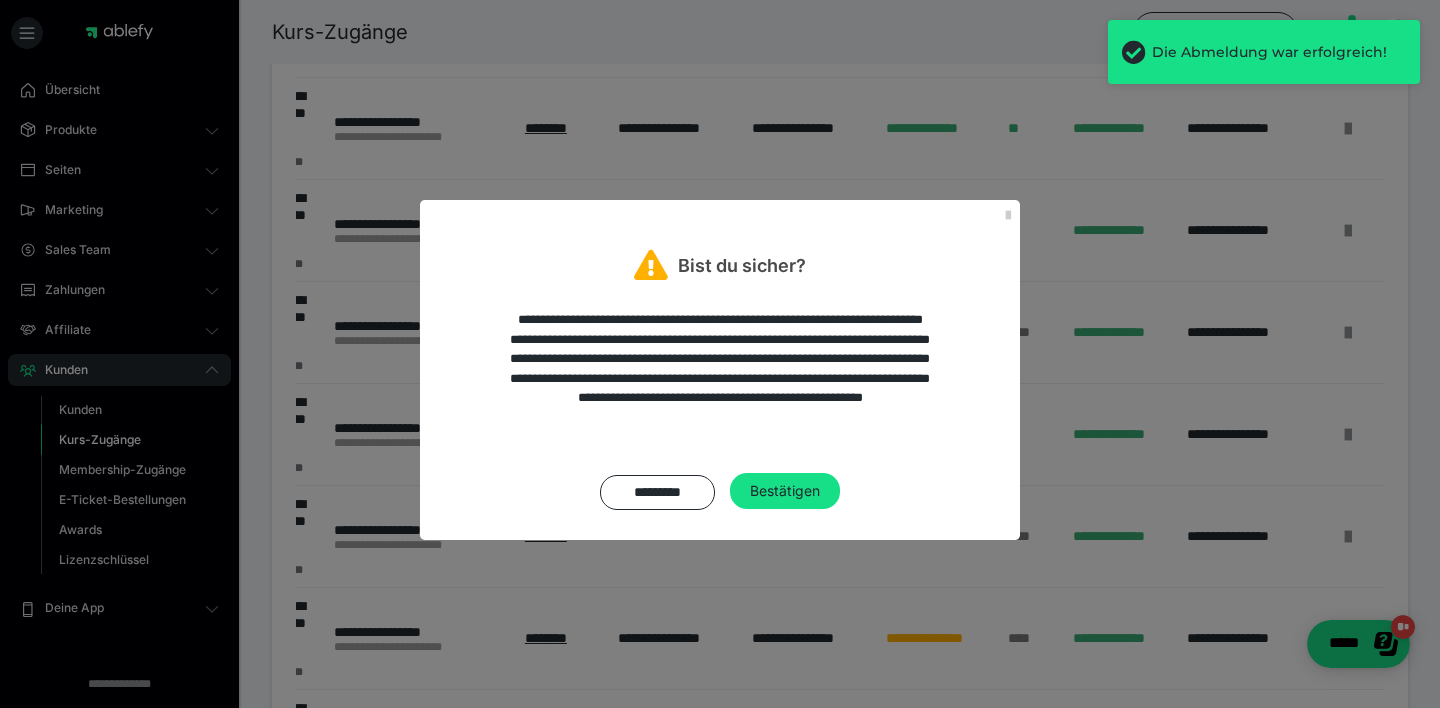 click on "**********" at bounding box center [720, 410] 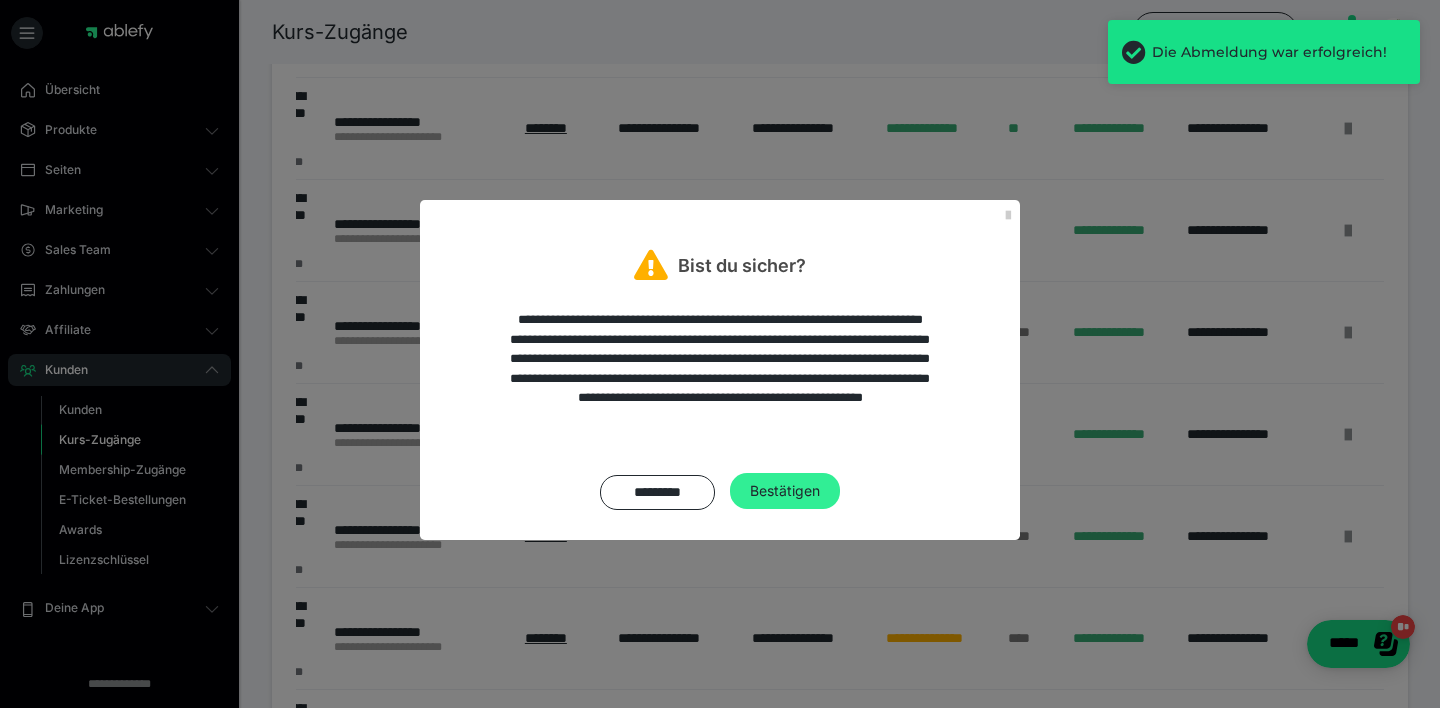 click on "Bestätigen" at bounding box center [785, 491] 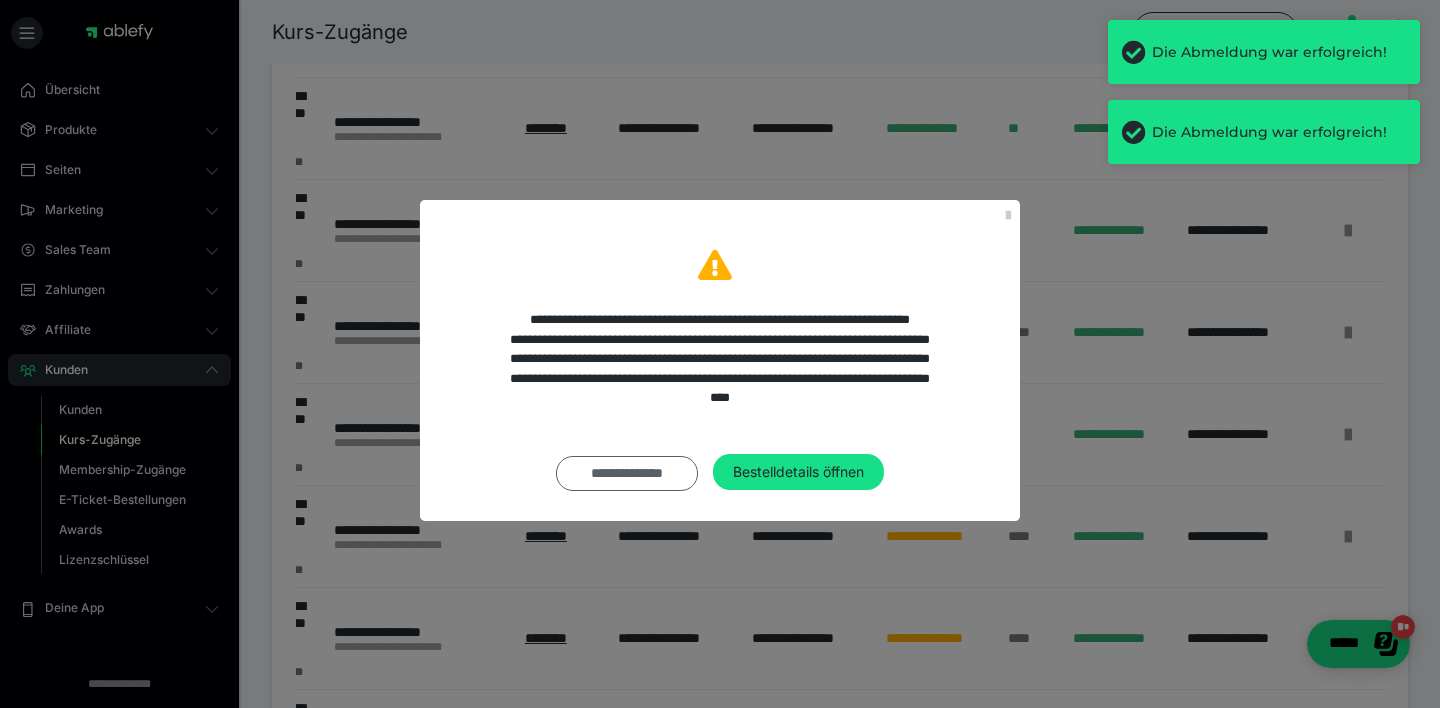 click on "**********" at bounding box center (627, 473) 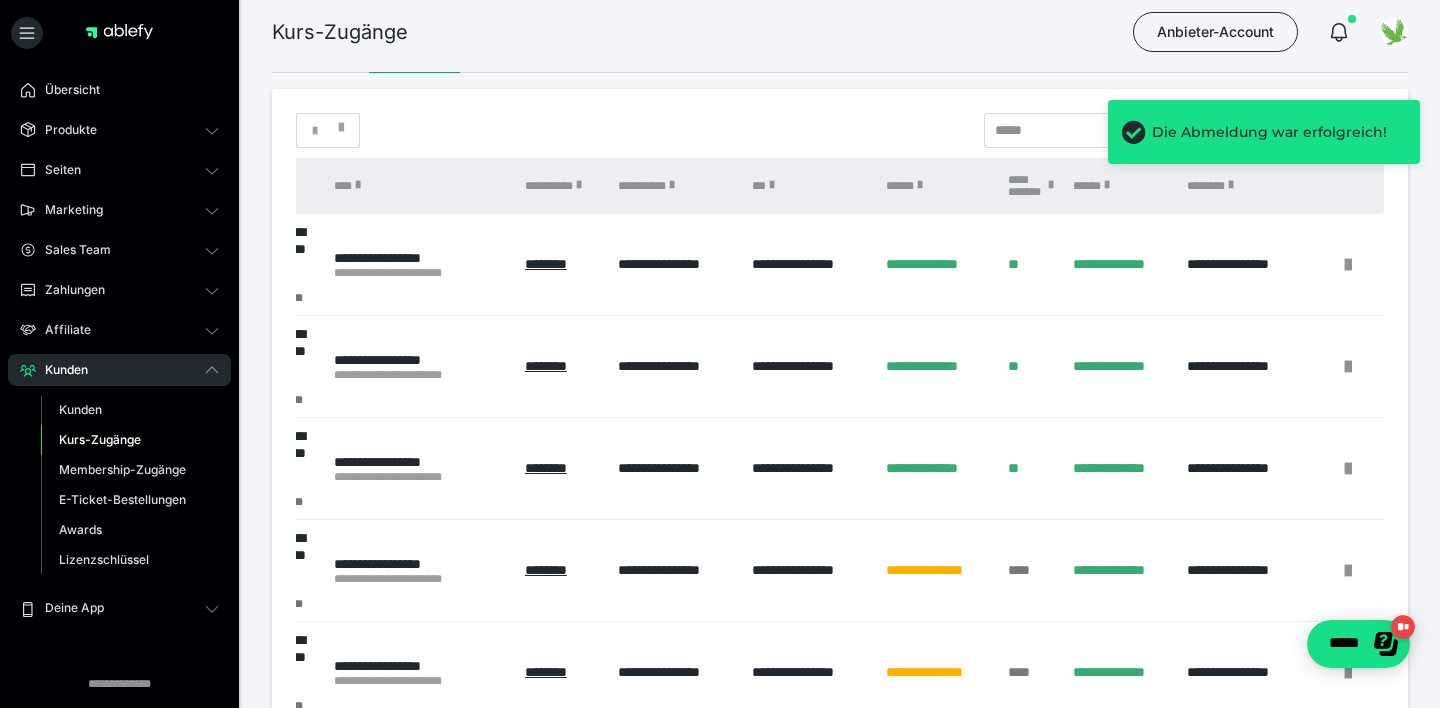 scroll, scrollTop: 210, scrollLeft: 0, axis: vertical 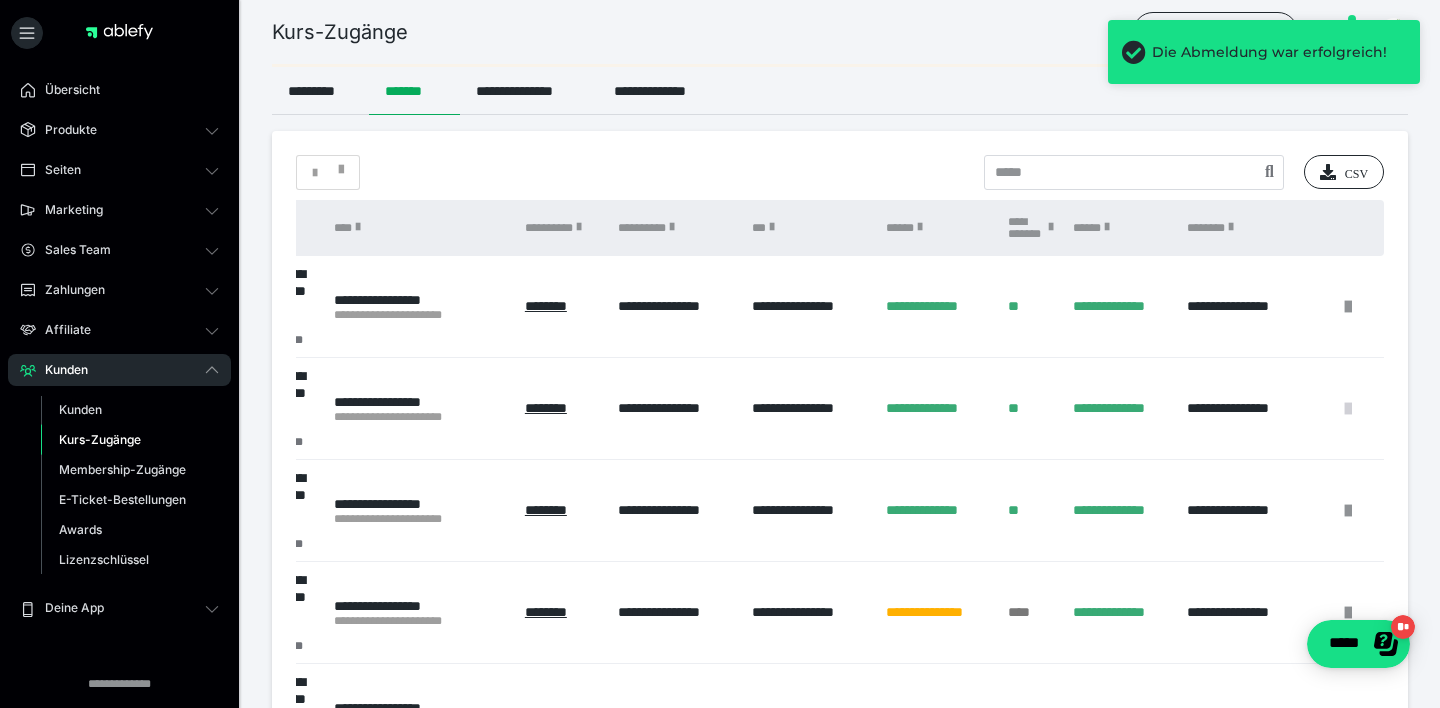 click at bounding box center (1348, 409) 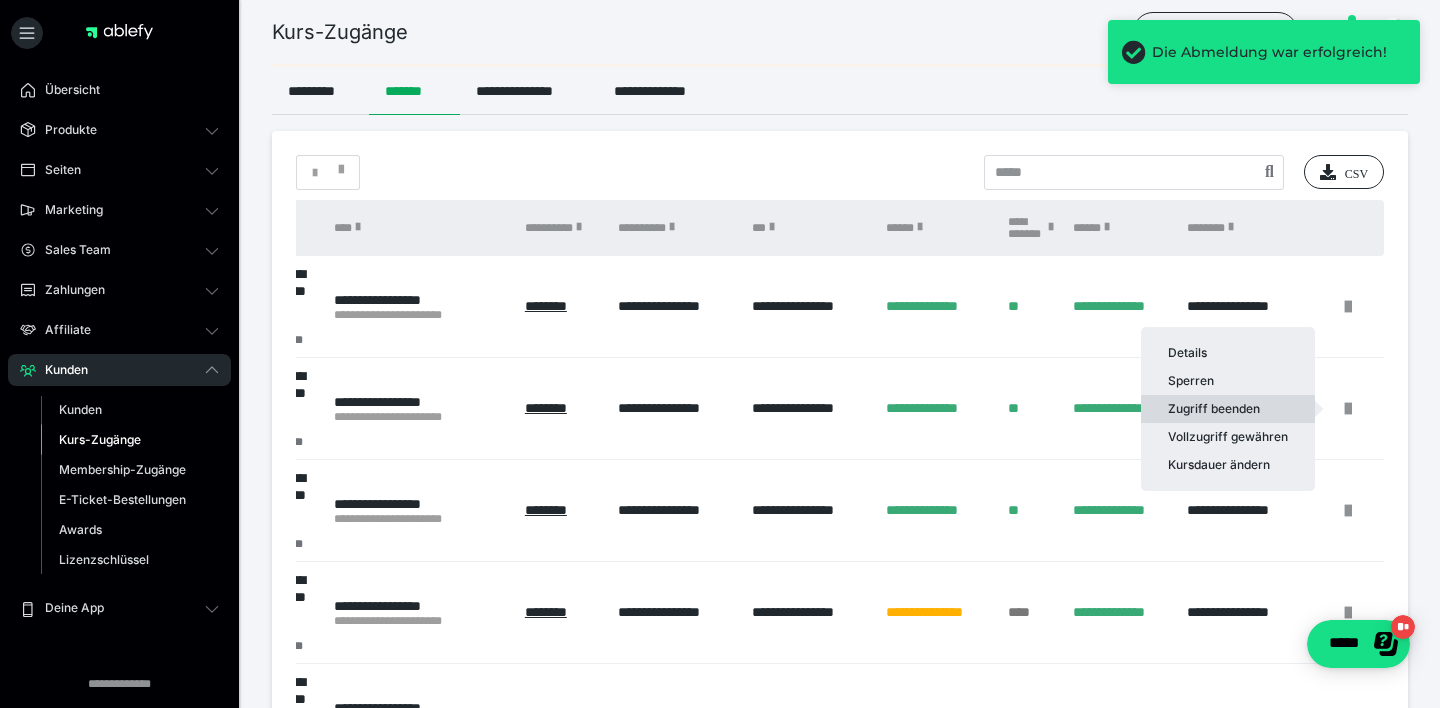 click on "Zugriff beenden" at bounding box center (1228, 409) 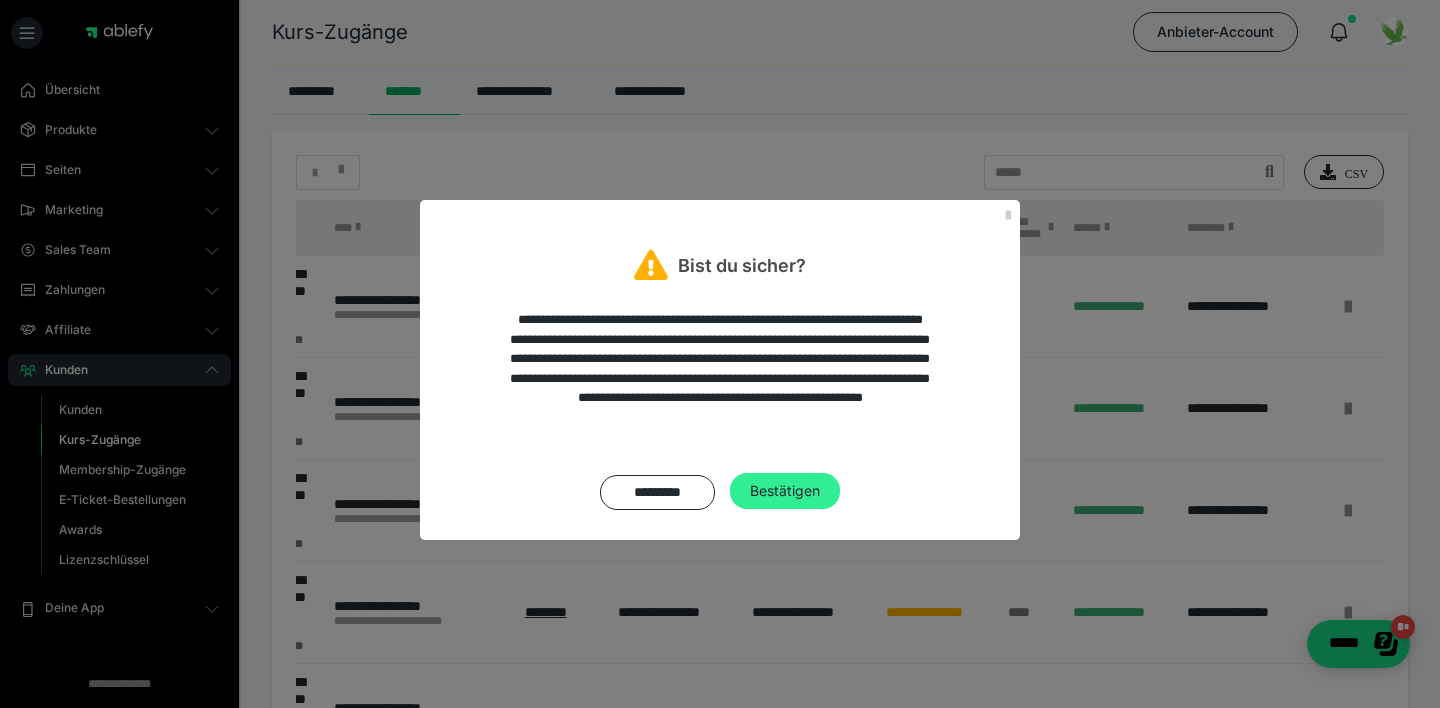 click on "Bestätigen" at bounding box center [785, 491] 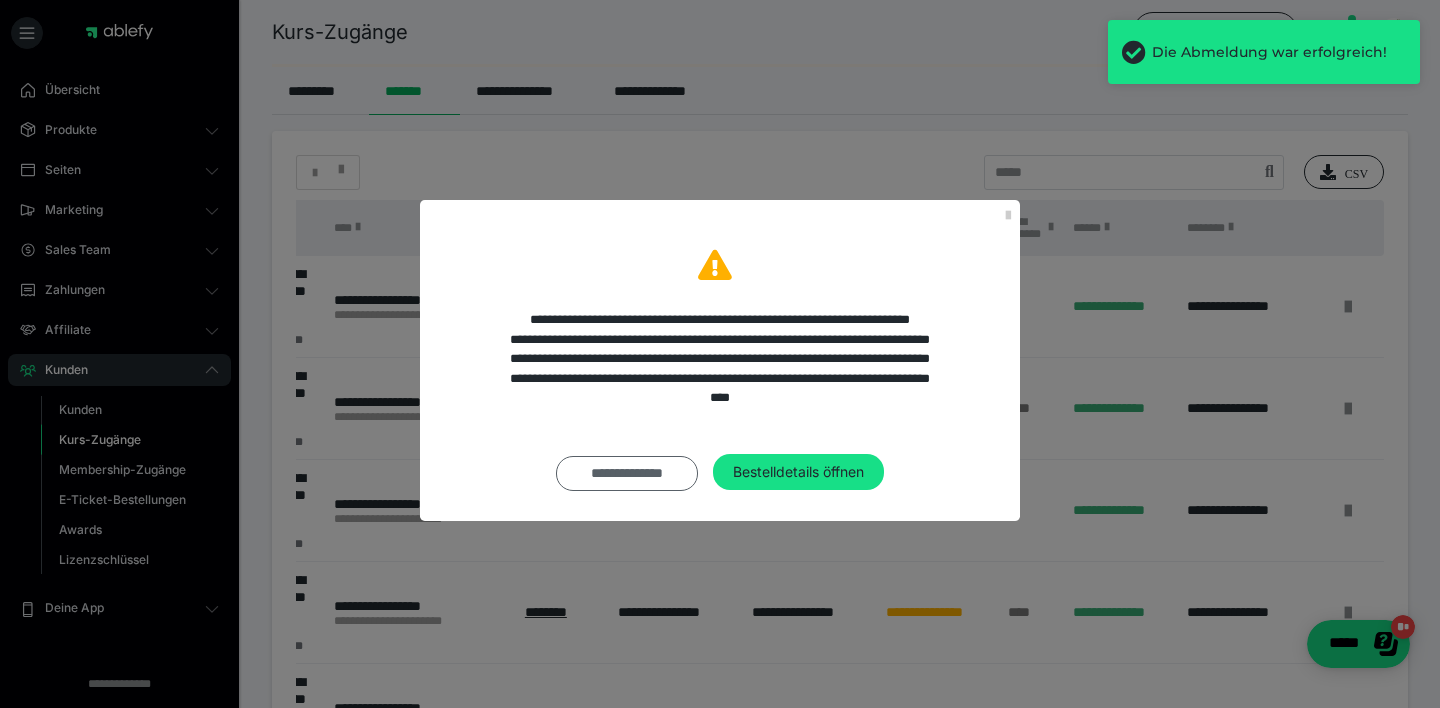 click on "**********" at bounding box center [627, 473] 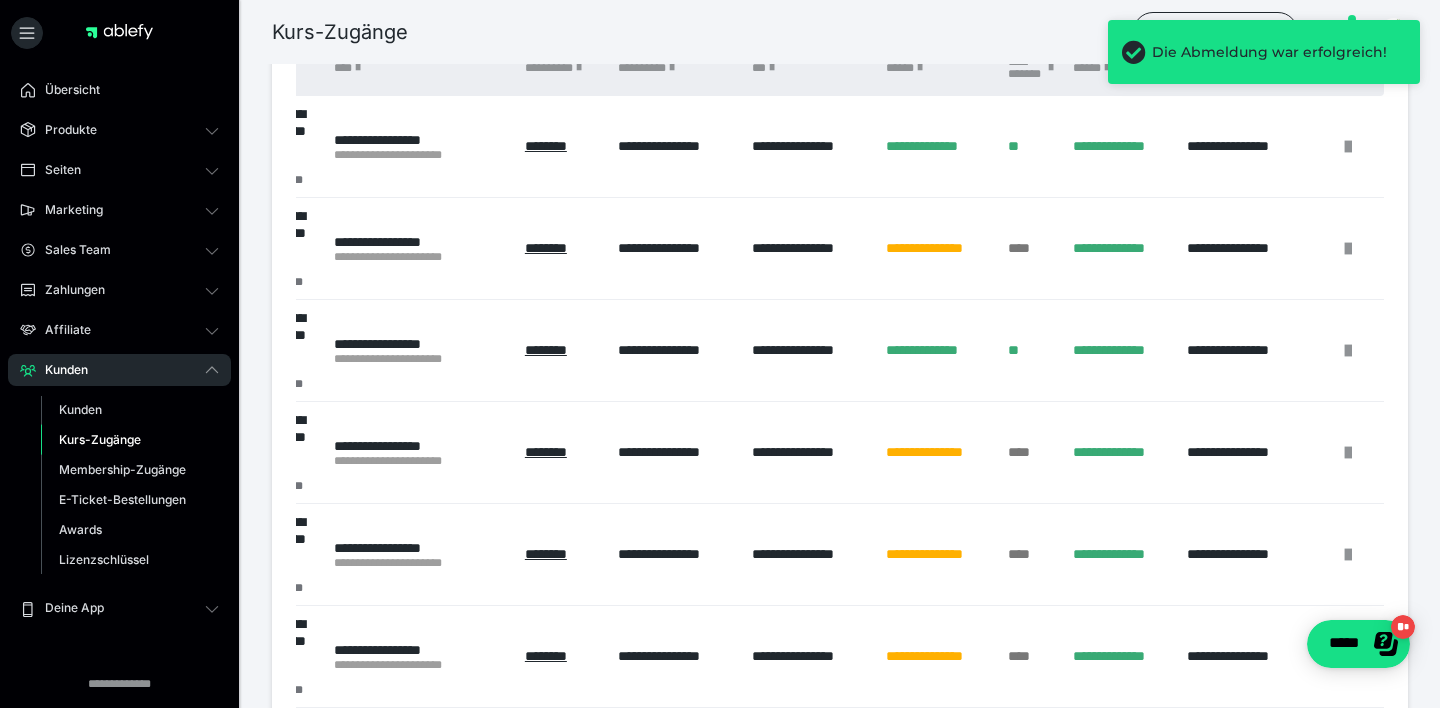 scroll, scrollTop: 363, scrollLeft: 0, axis: vertical 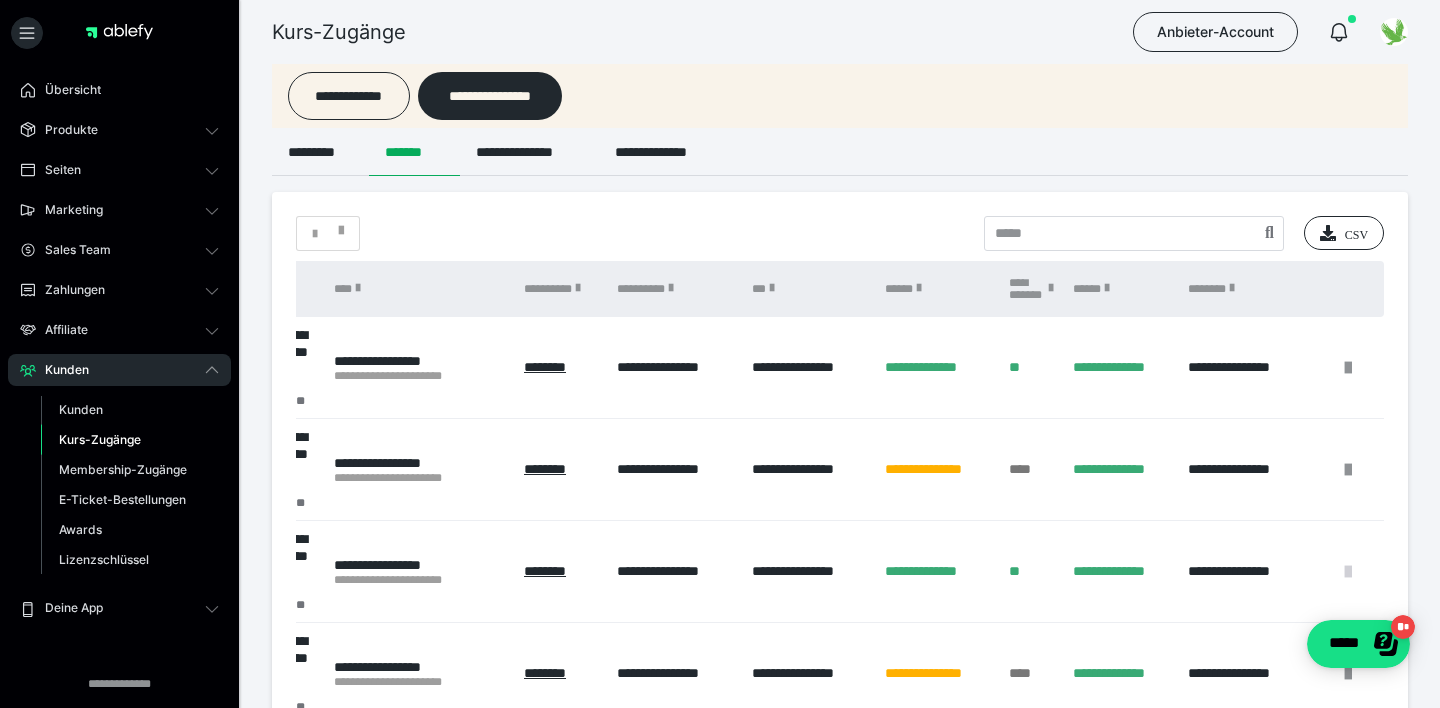 click at bounding box center [1348, 572] 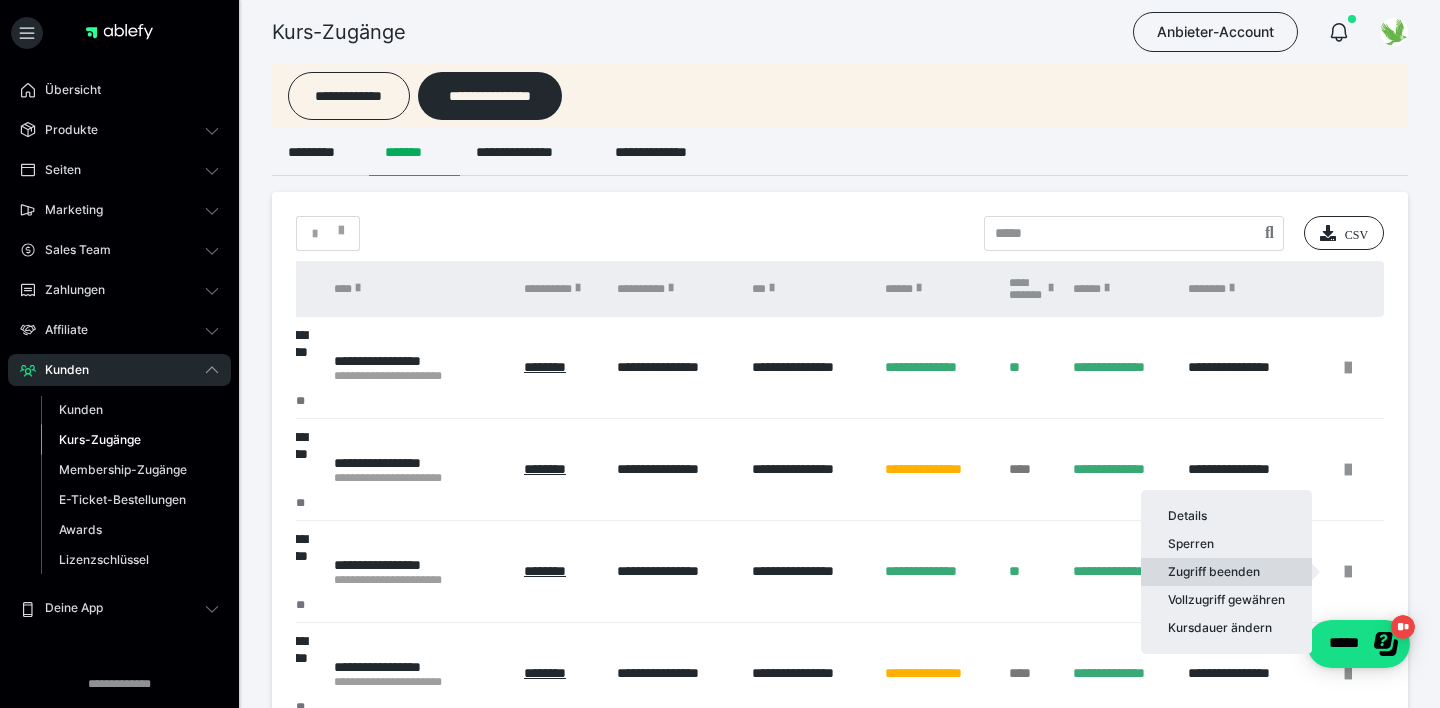 click on "Zugriff beenden" at bounding box center (1226, 572) 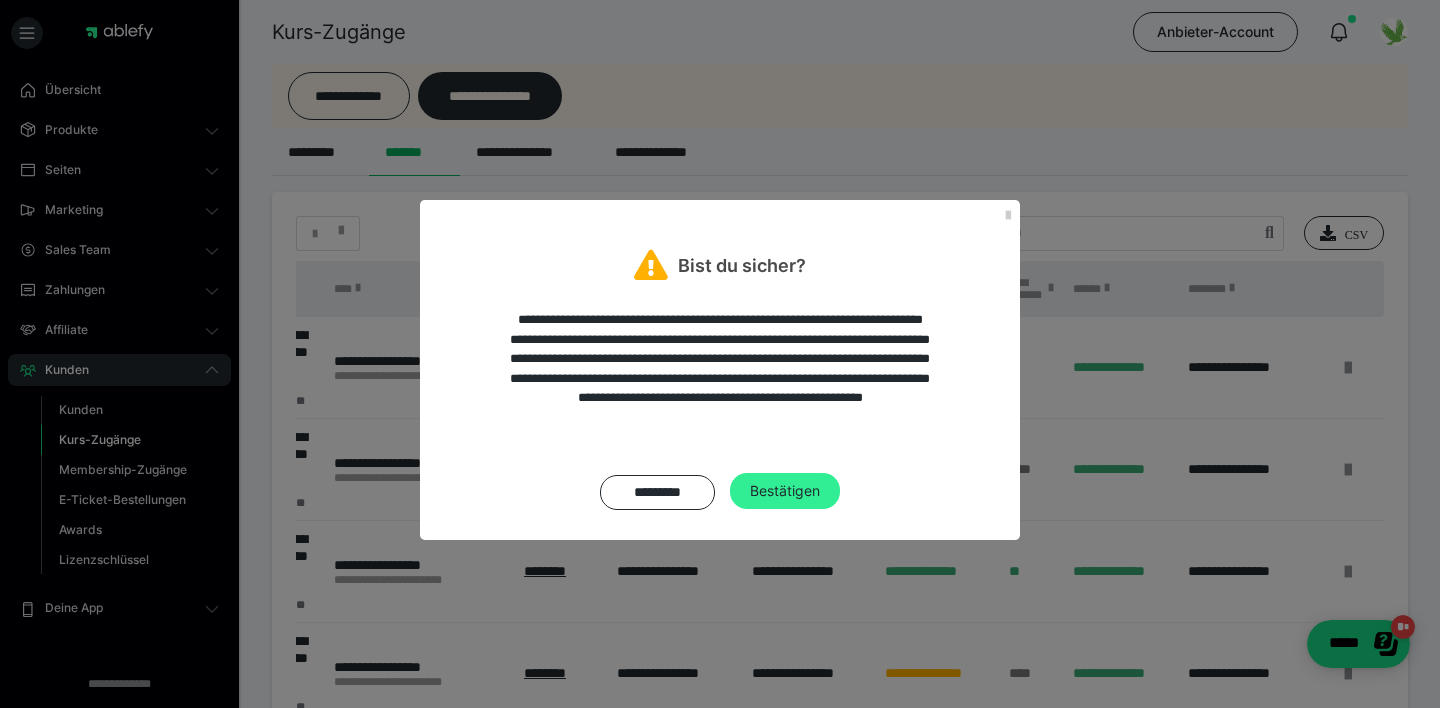 click on "Bestätigen" at bounding box center [785, 491] 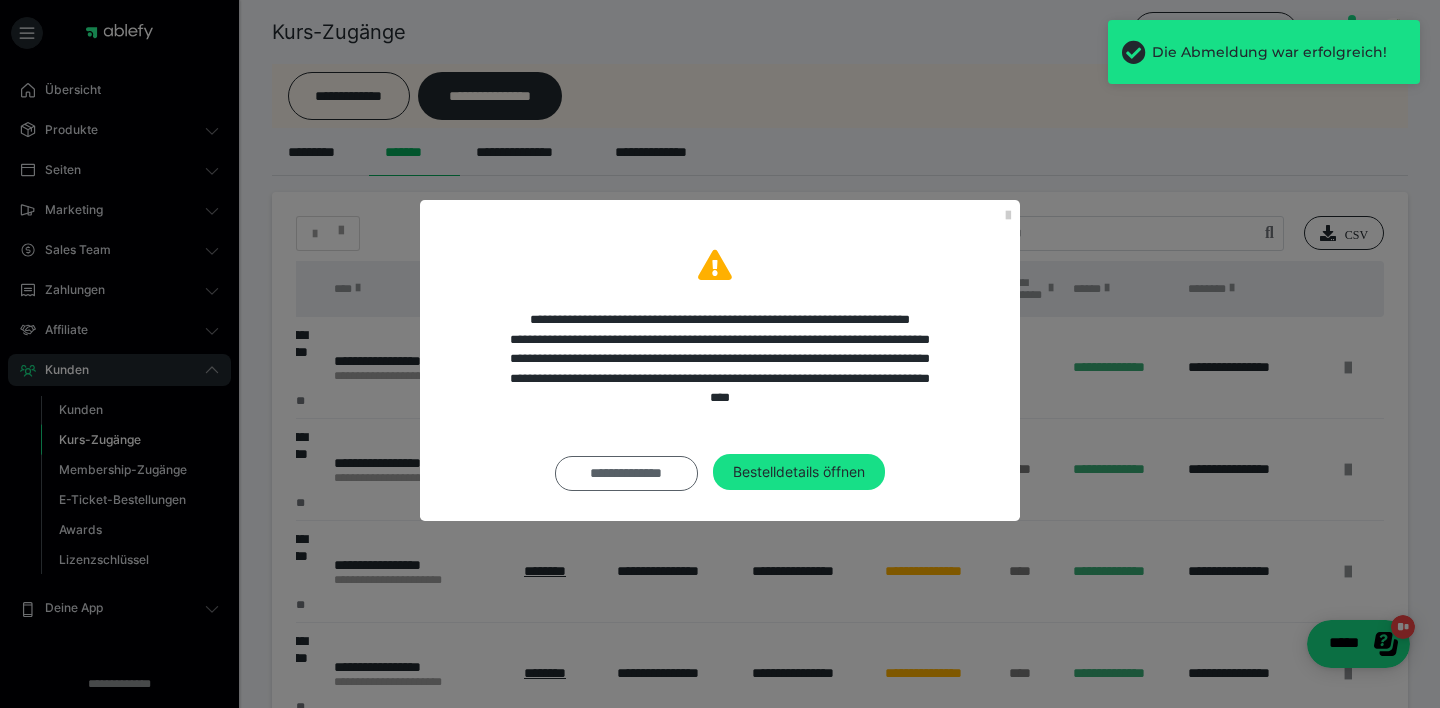 click on "**********" at bounding box center (626, 473) 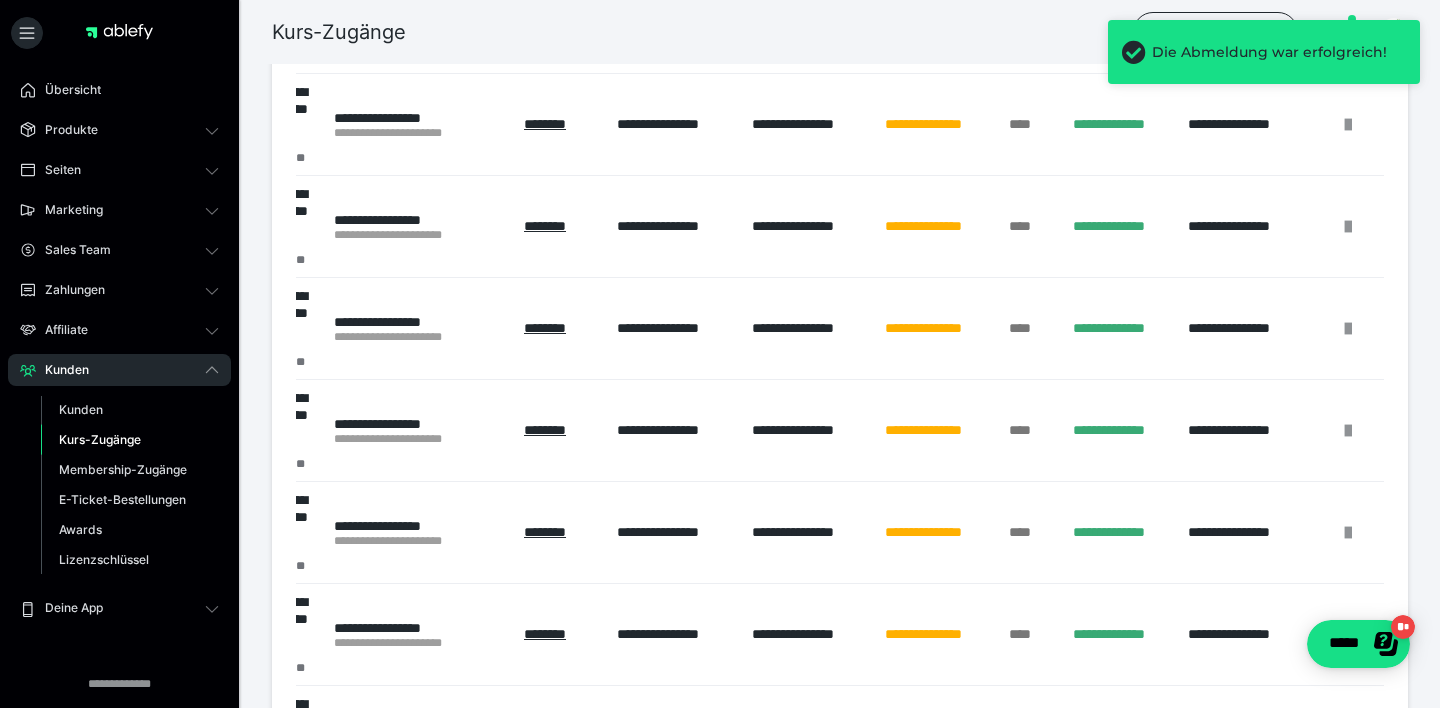 scroll, scrollTop: 1014, scrollLeft: 0, axis: vertical 